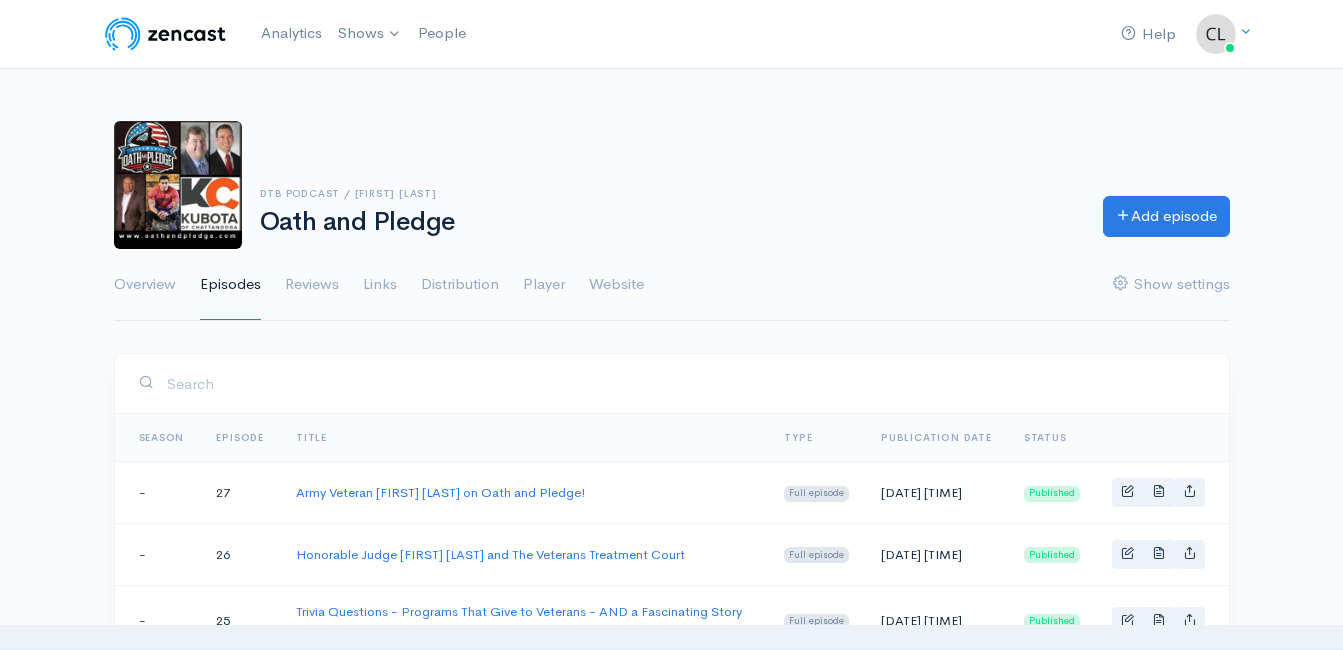 scroll, scrollTop: 200, scrollLeft: 0, axis: vertical 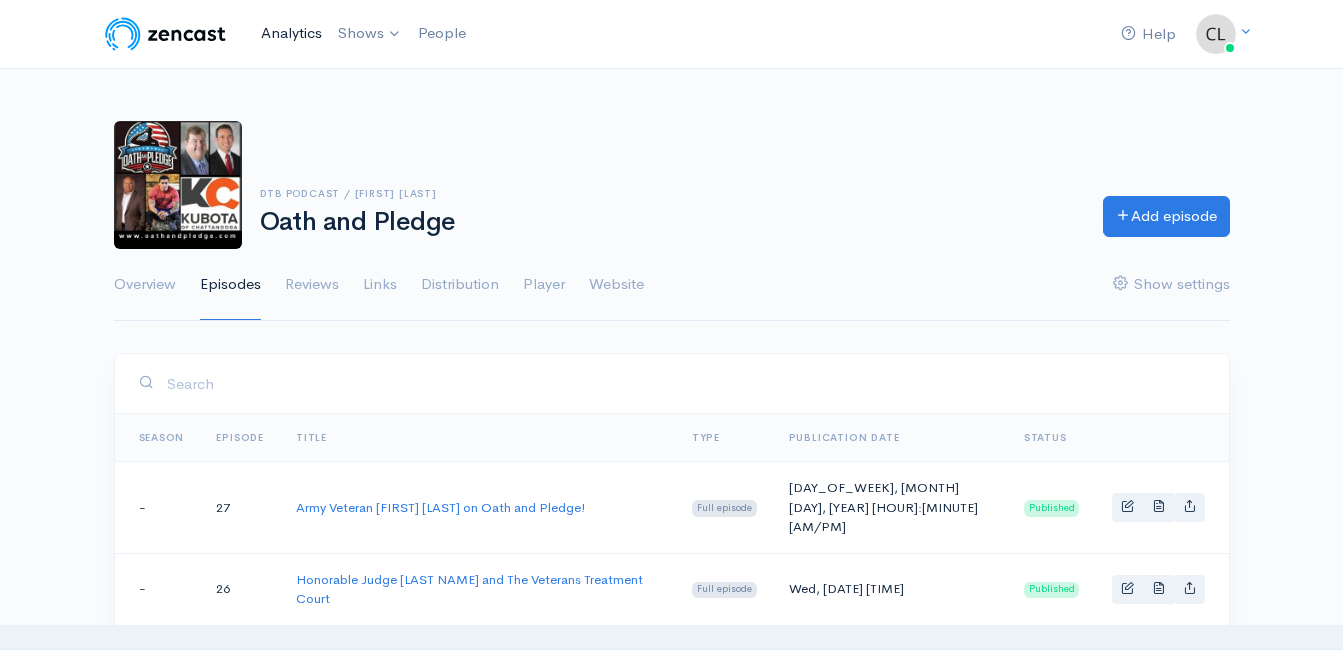 click on "Analytics" at bounding box center (291, 33) 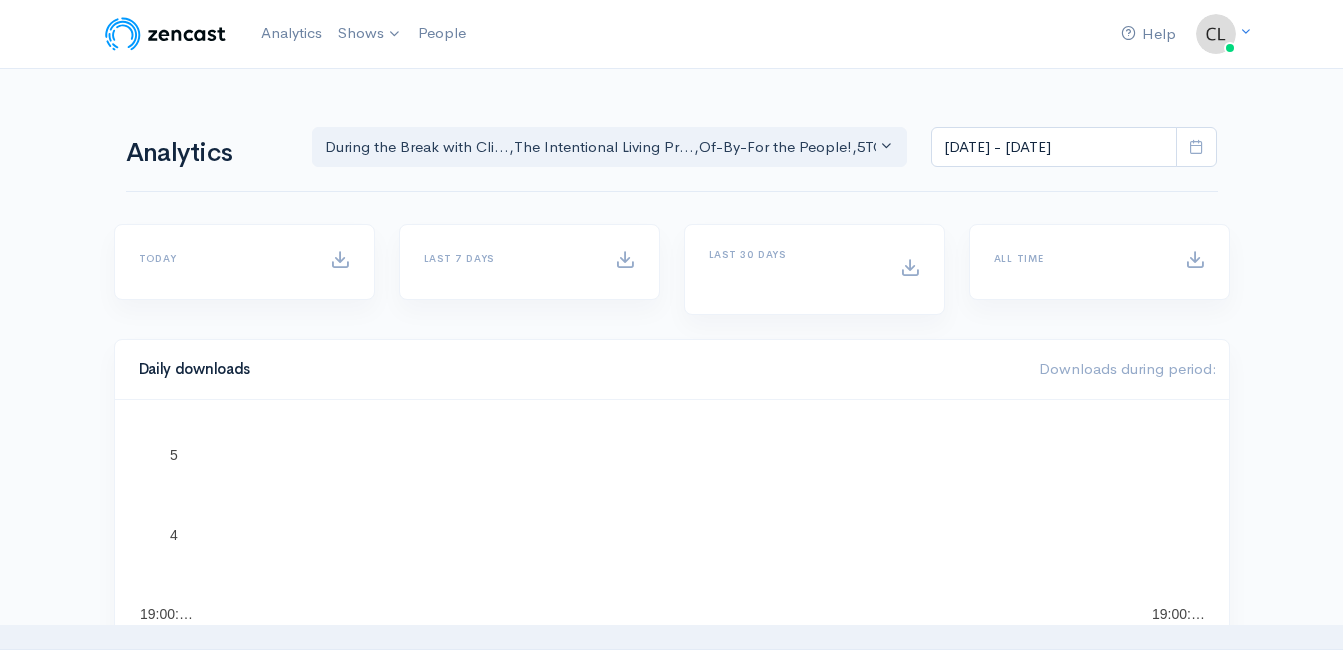 scroll, scrollTop: 0, scrollLeft: 0, axis: both 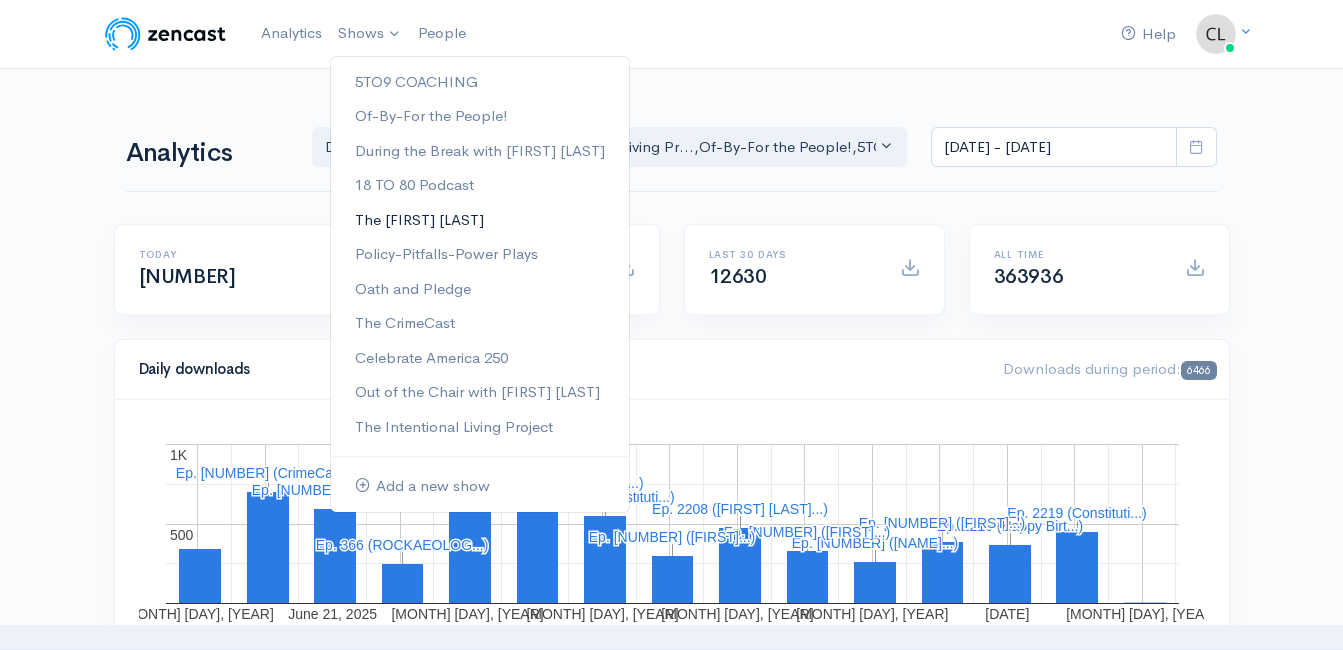 click on "The [FIRST] [LAST]" at bounding box center [480, 220] 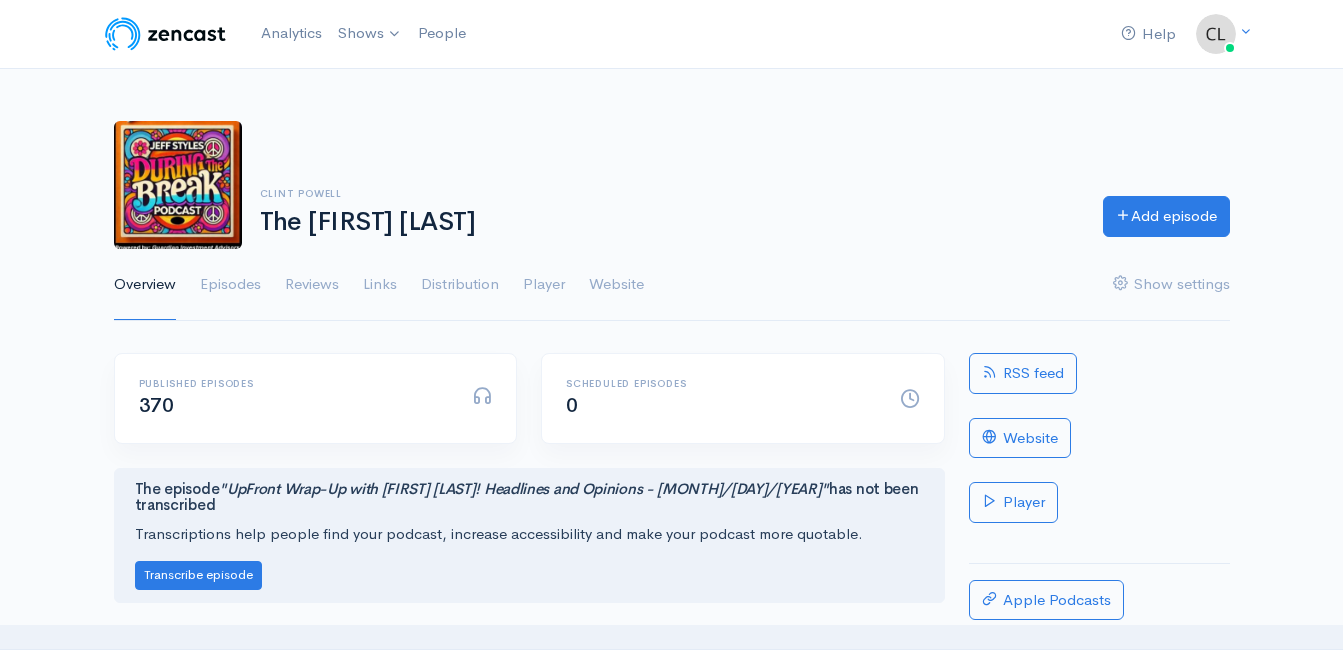 scroll, scrollTop: 0, scrollLeft: 0, axis: both 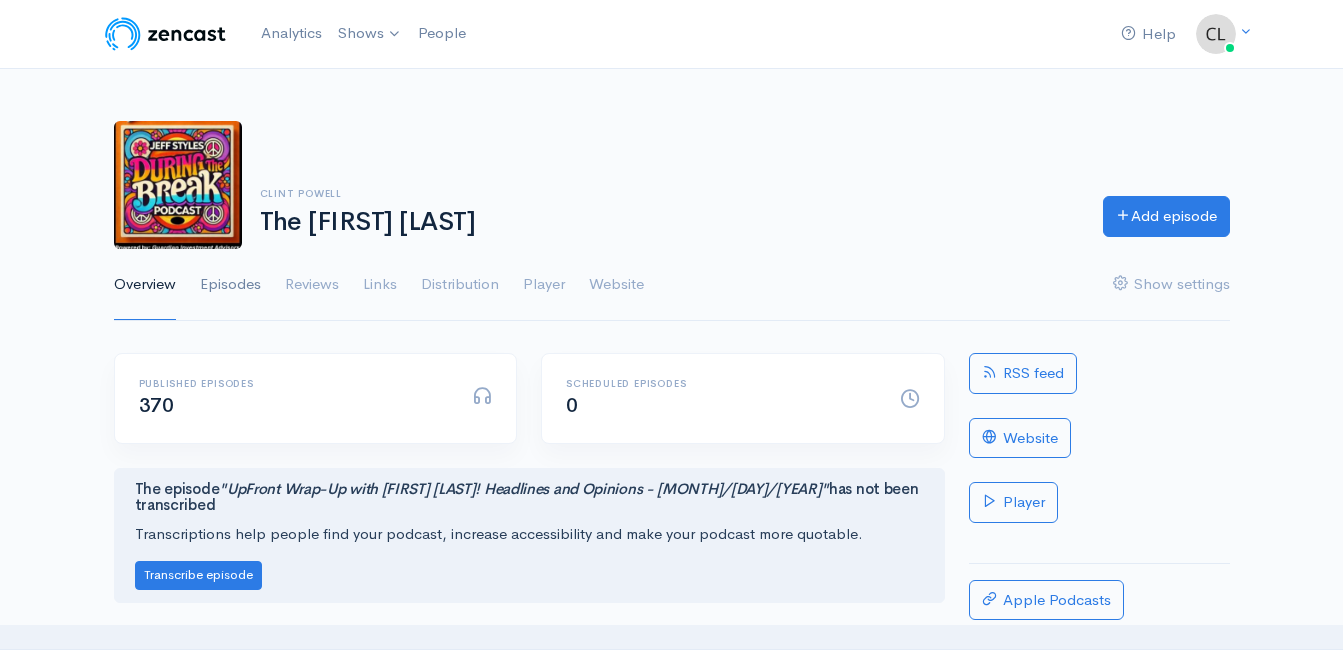 click on "Episodes" at bounding box center [230, 285] 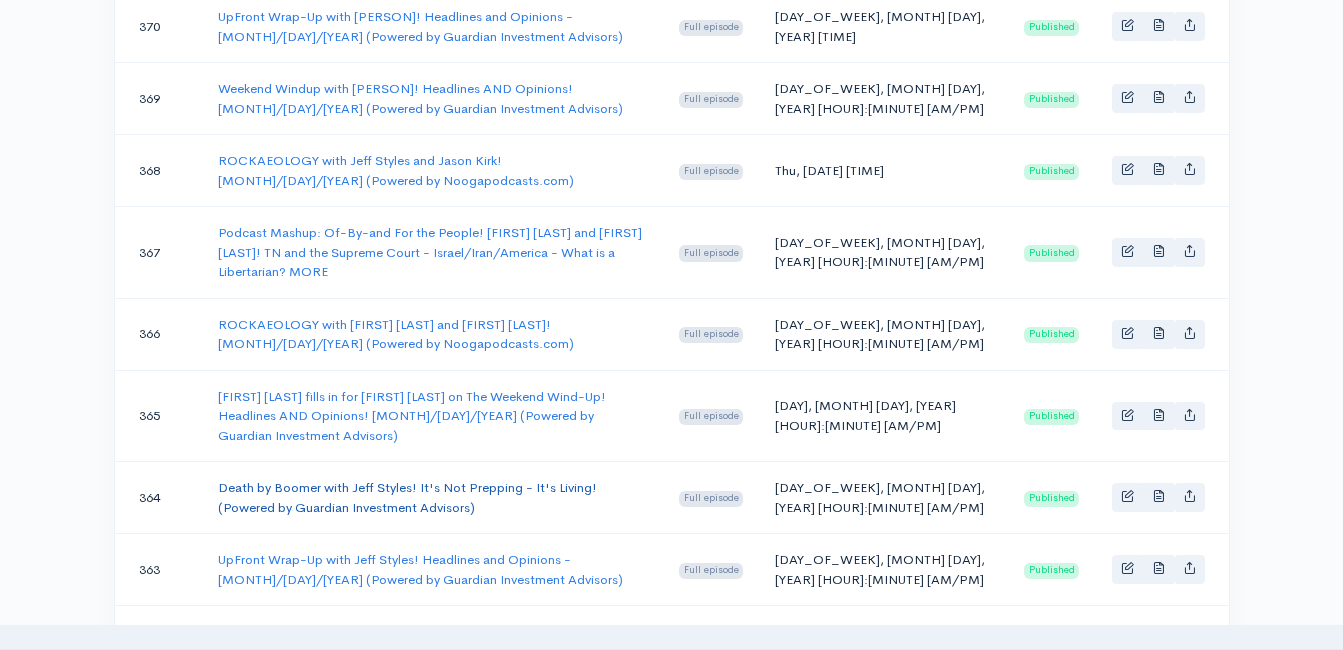 scroll, scrollTop: 500, scrollLeft: 0, axis: vertical 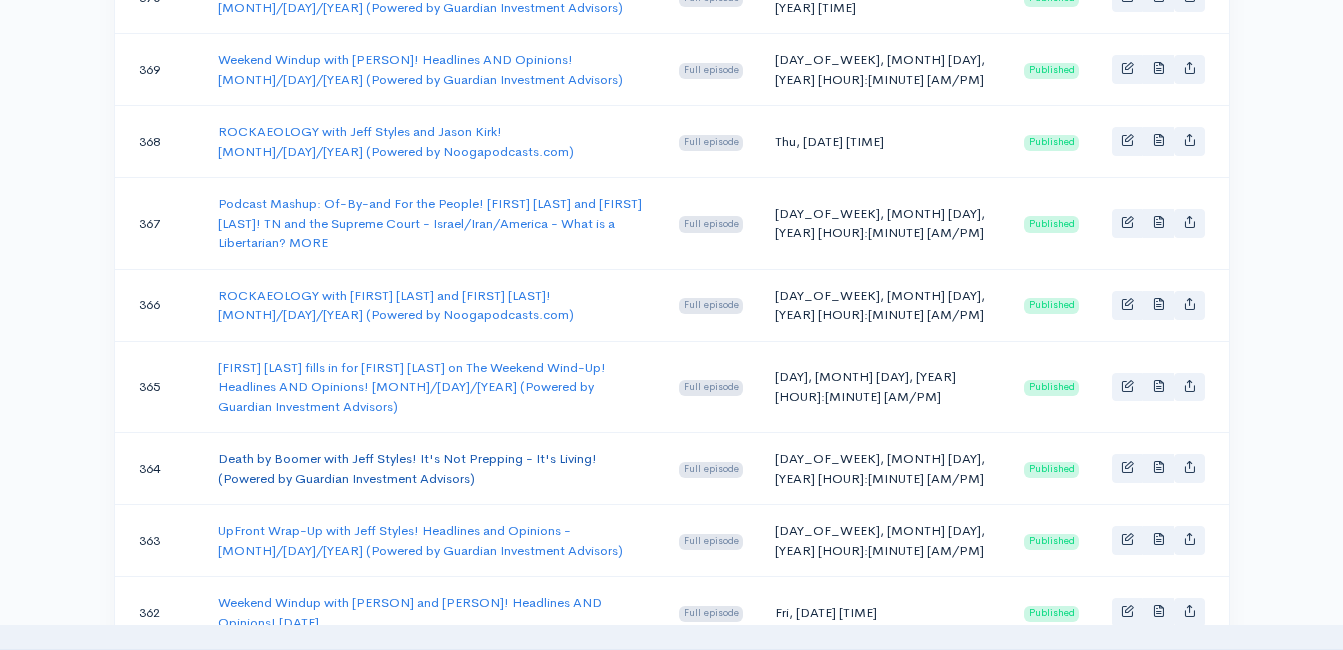 click on "Death by Boomer with [PERSON]! It's Not Prepping - It's Living! (Powered by Guardian Investment Advisors)" at bounding box center [407, 468] 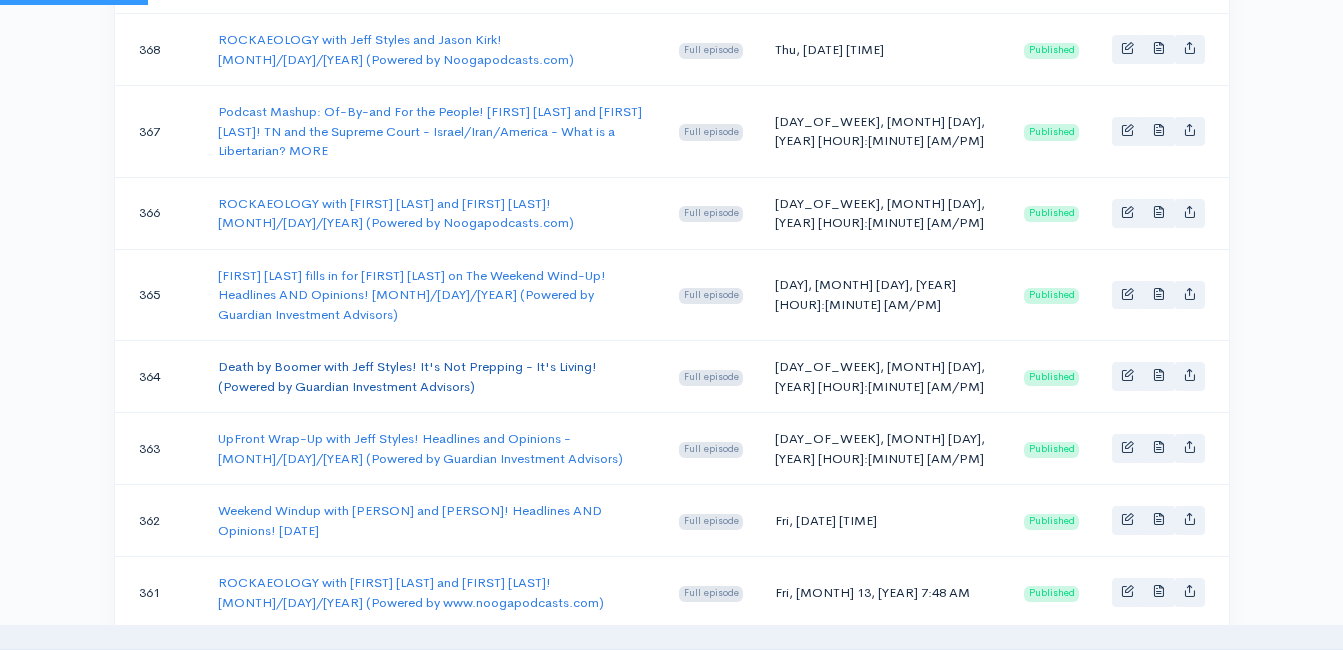 scroll, scrollTop: 900, scrollLeft: 0, axis: vertical 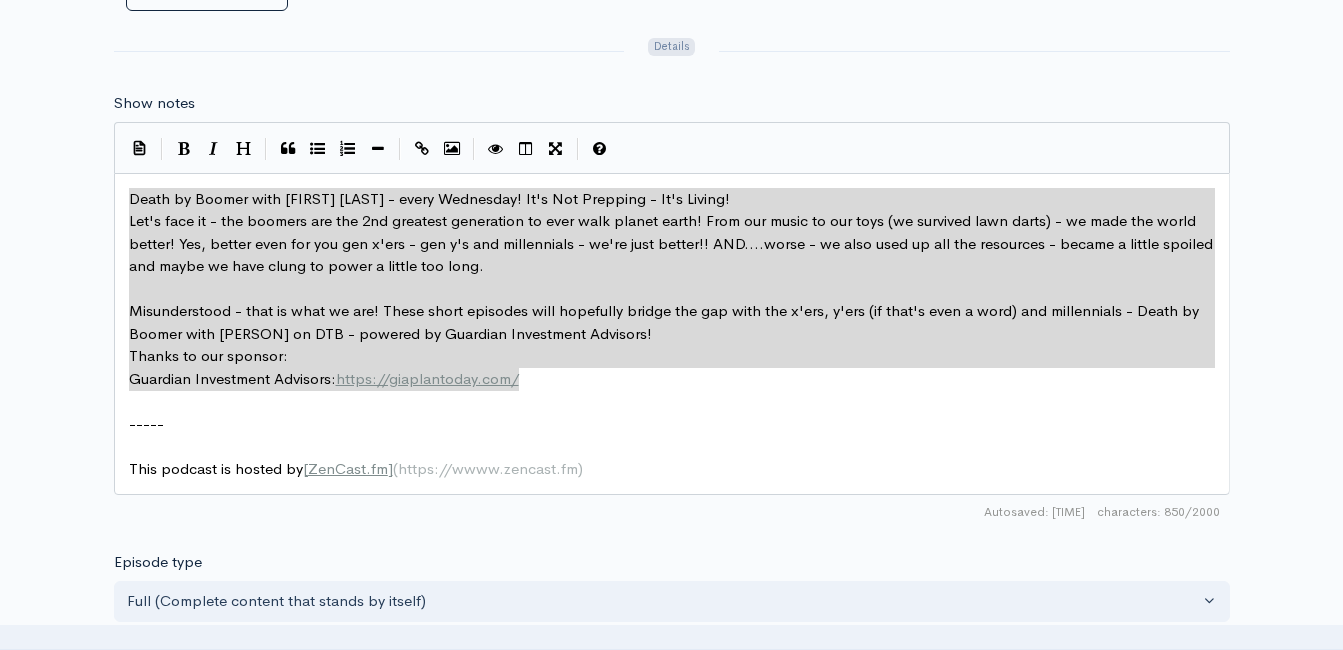 drag, startPoint x: 457, startPoint y: 353, endPoint x: 112, endPoint y: 208, distance: 374.23254 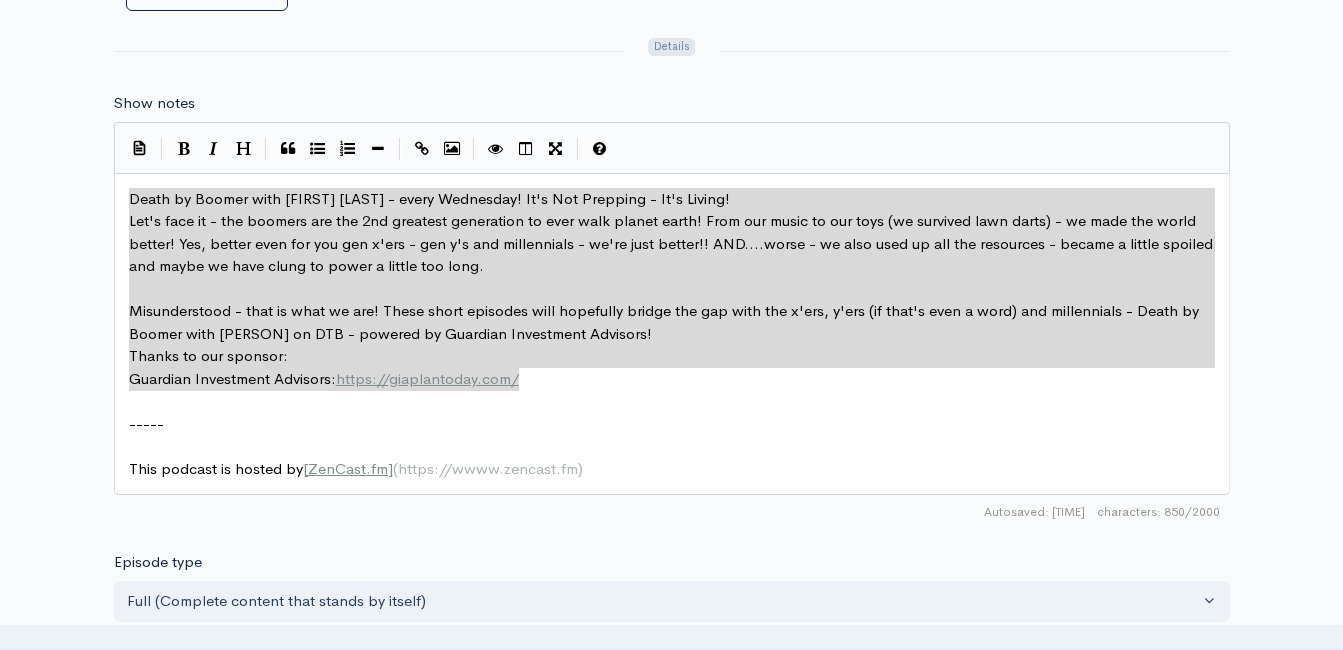 scroll, scrollTop: 2, scrollLeft: 0, axis: vertical 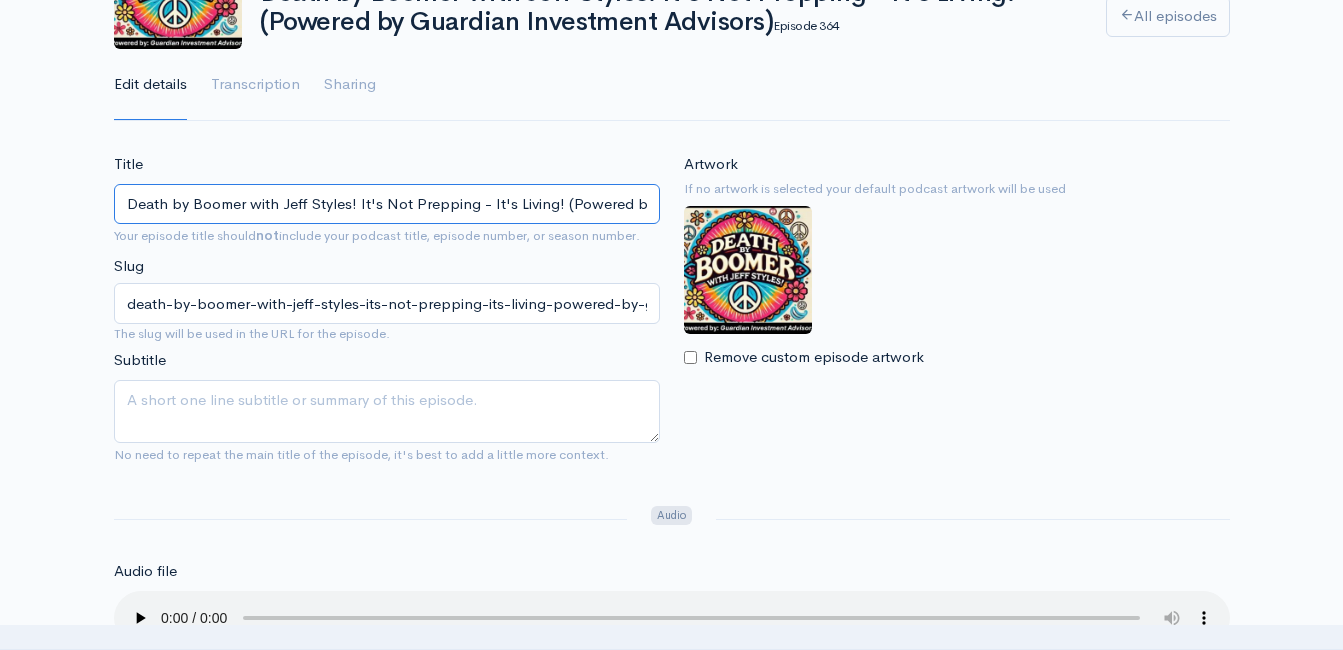 click on "Death by Boomer with [PERSON]! It's Not Prepping - It's Living! (Powered by Guardian Investment Advisors)" at bounding box center [387, 204] 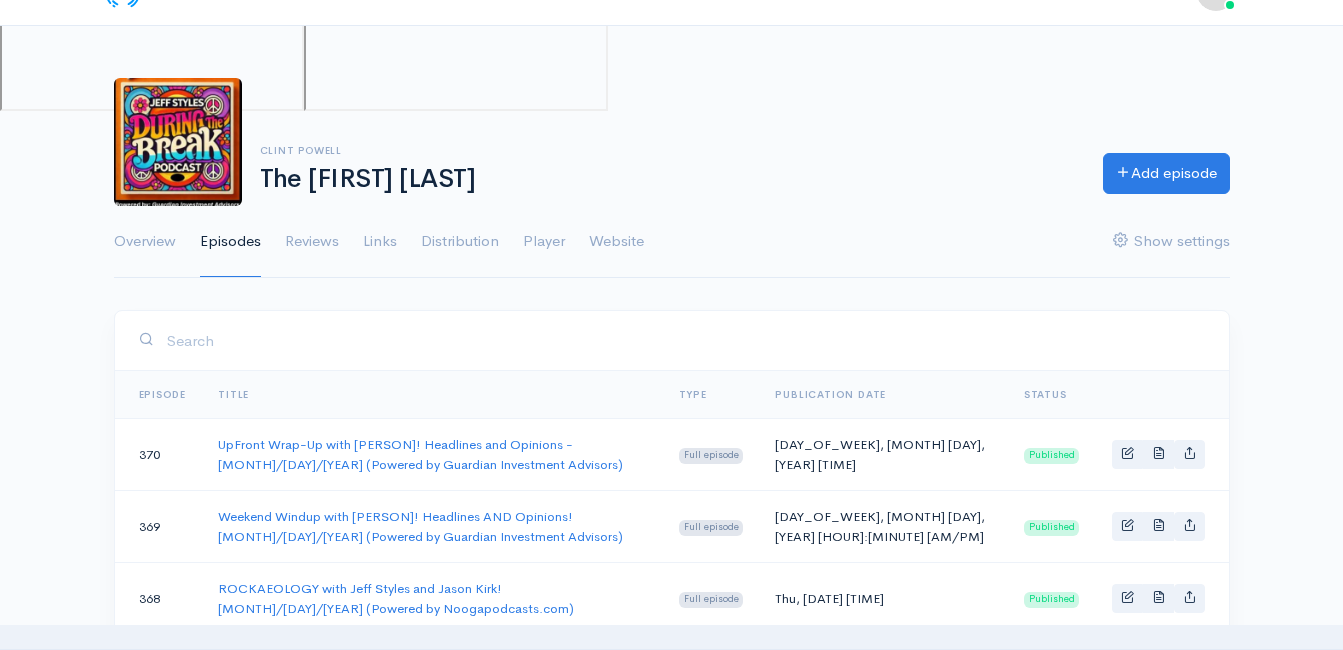 scroll, scrollTop: 0, scrollLeft: 0, axis: both 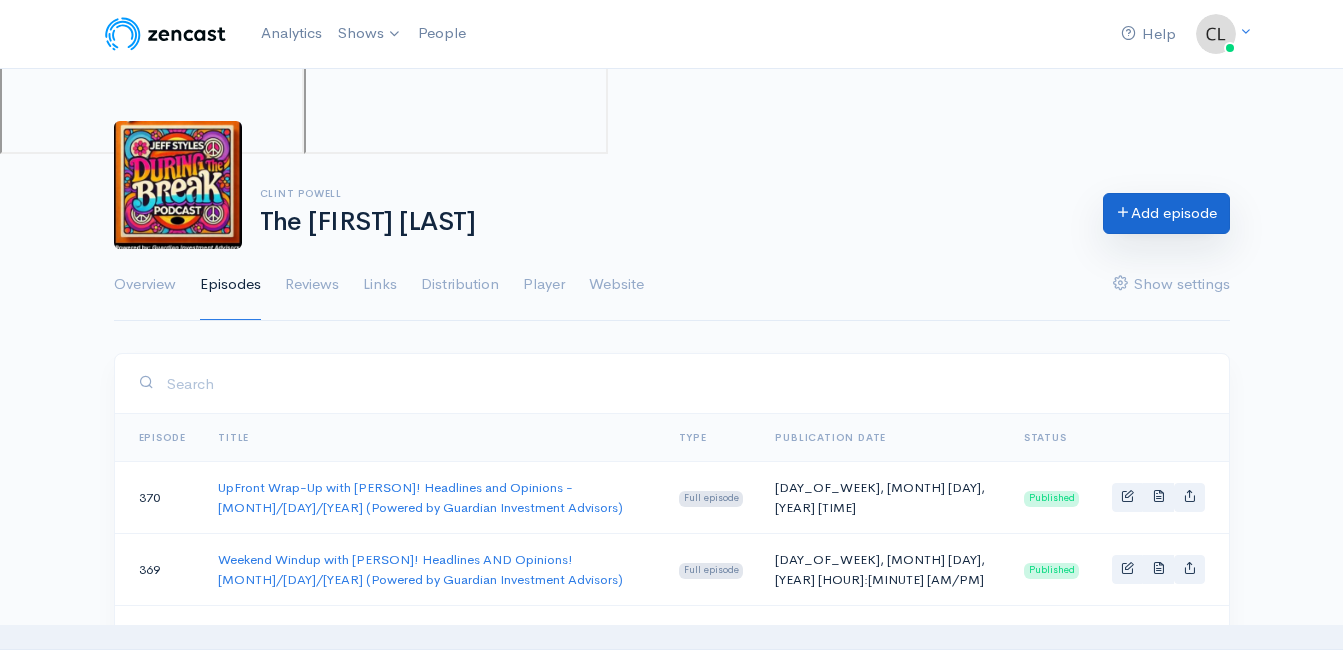 click on "Add episode" at bounding box center [1166, 213] 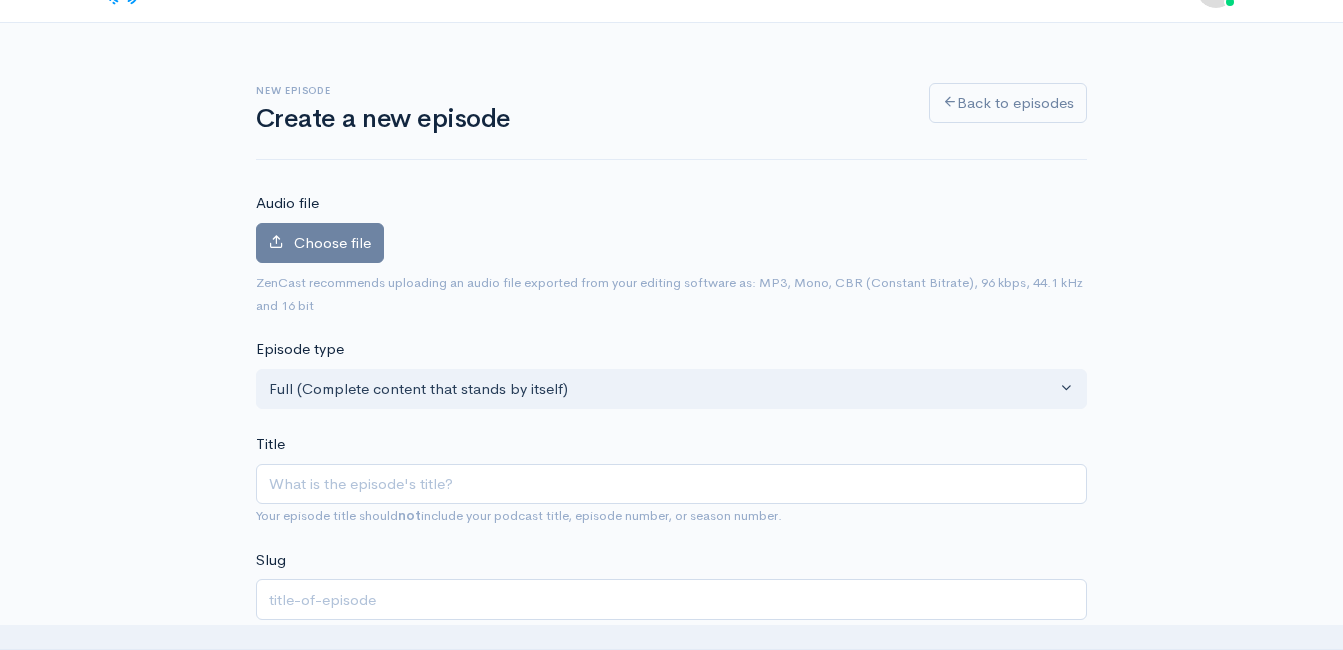 scroll, scrollTop: 0, scrollLeft: 0, axis: both 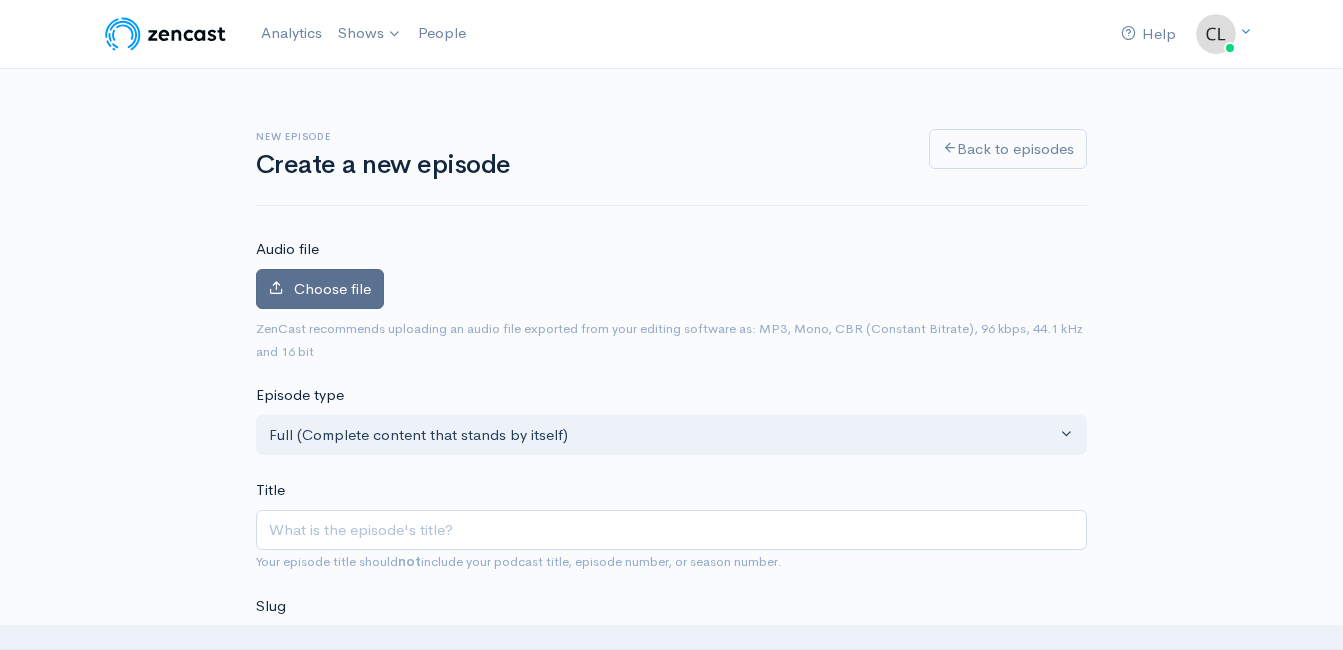 click on "Choose file" at bounding box center (332, 288) 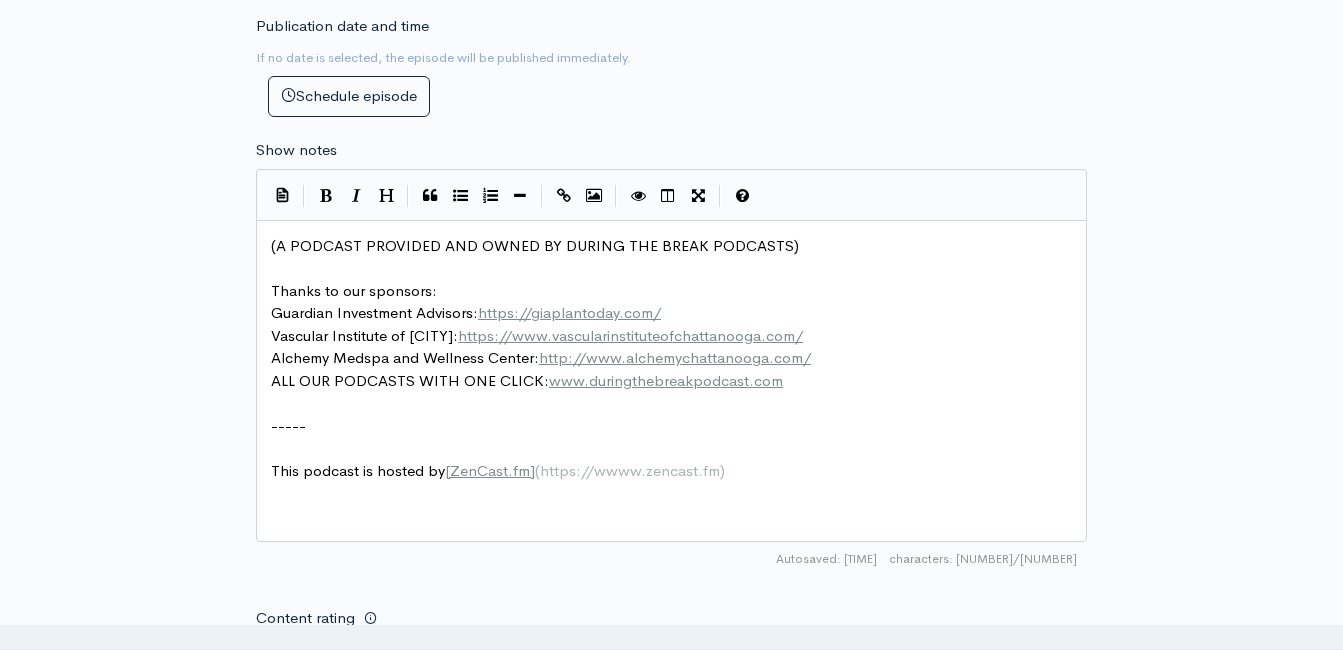 scroll, scrollTop: 903, scrollLeft: 0, axis: vertical 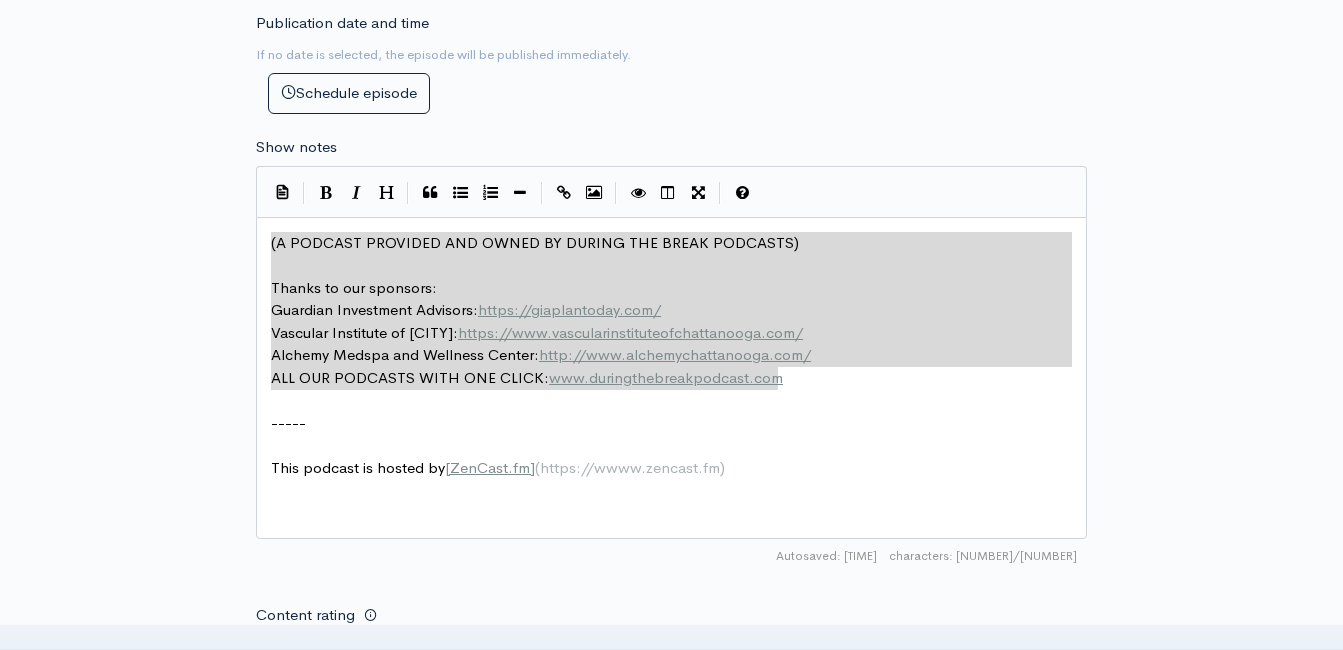 drag, startPoint x: 790, startPoint y: 376, endPoint x: 196, endPoint y: 202, distance: 618.96045 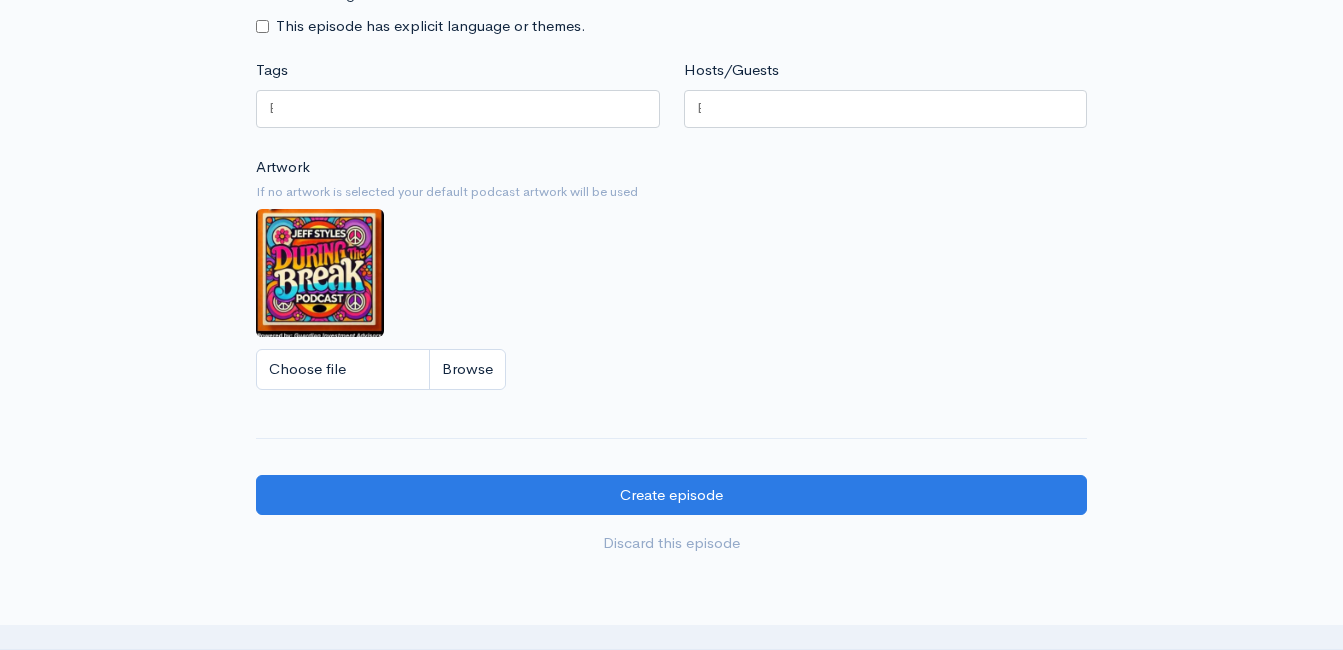 scroll, scrollTop: 1648, scrollLeft: 0, axis: vertical 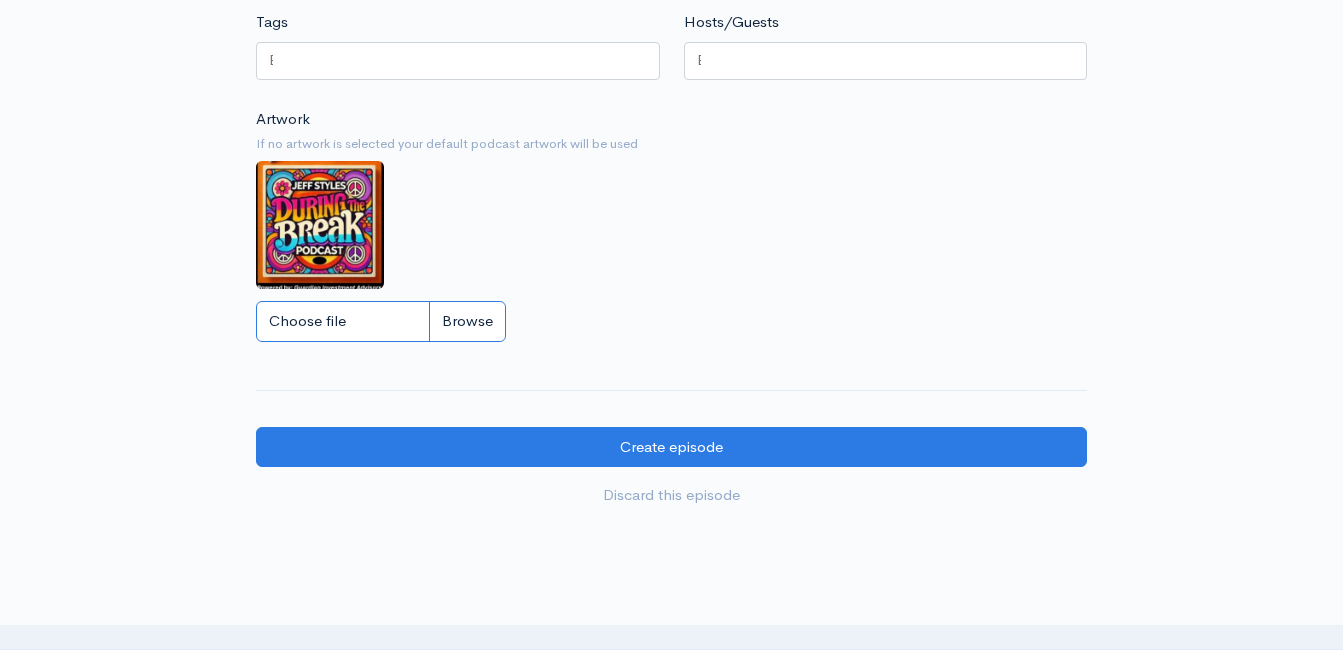 click on "Choose file" at bounding box center [381, 321] 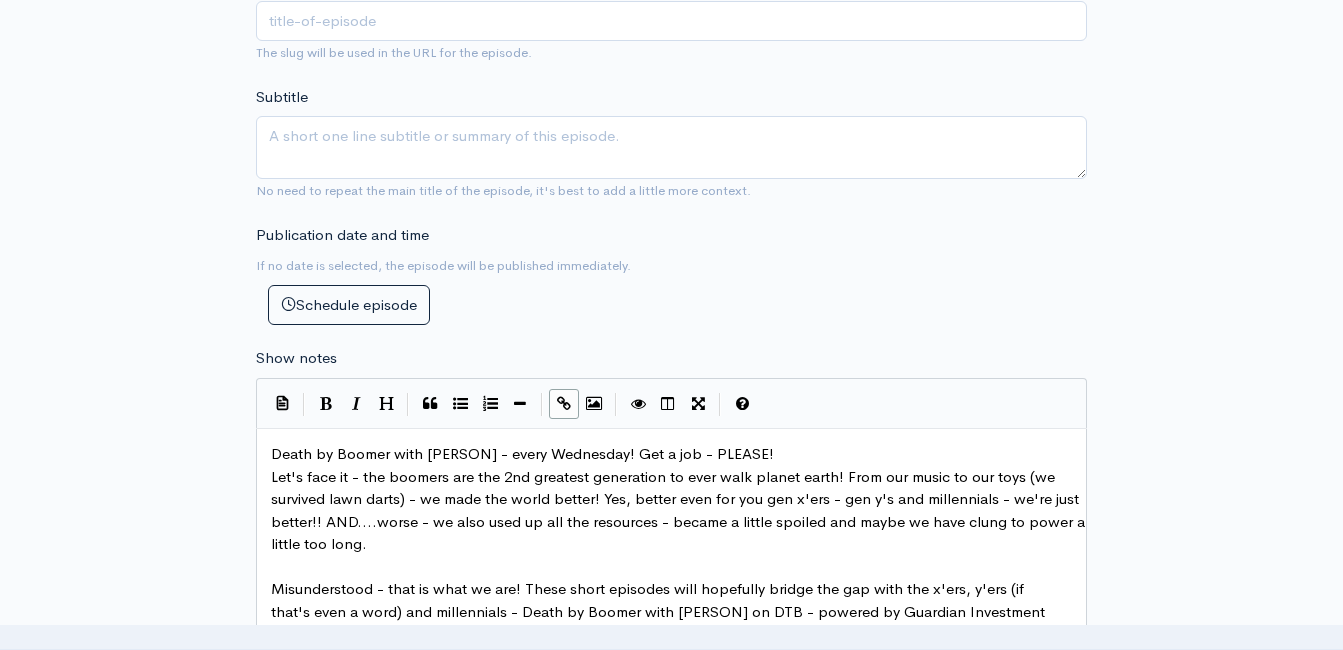 scroll, scrollTop: 548, scrollLeft: 0, axis: vertical 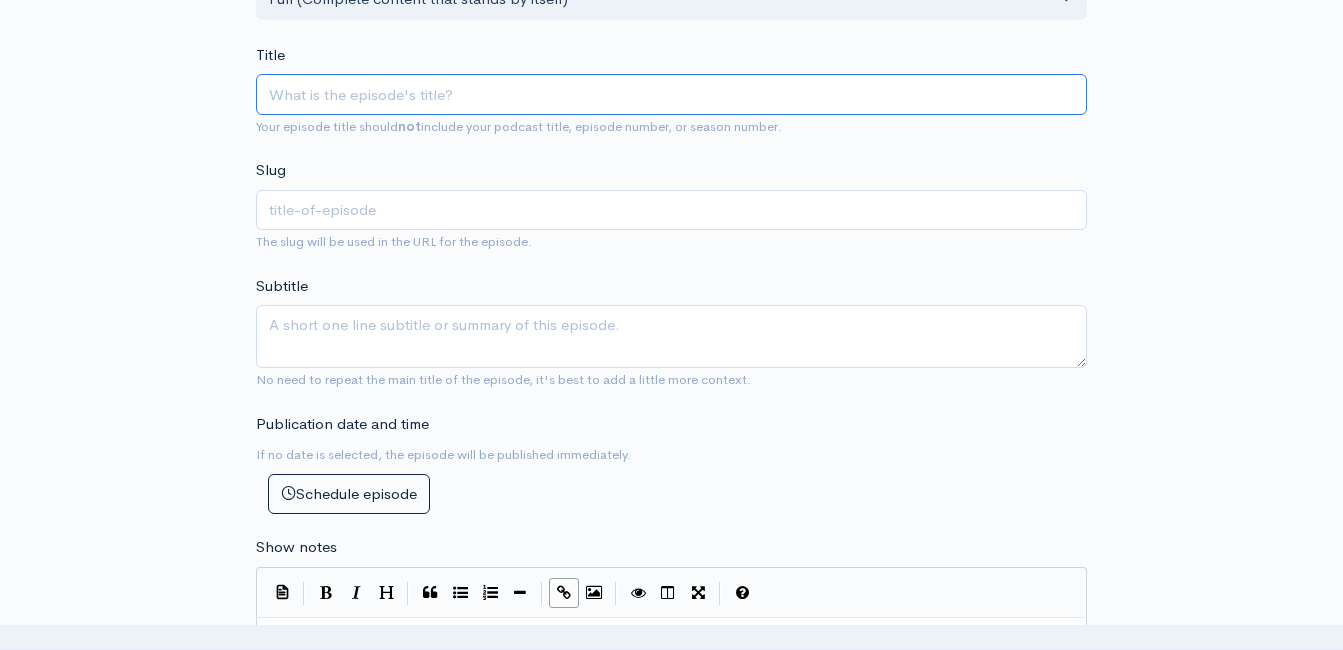 click on "Title" at bounding box center [671, 94] 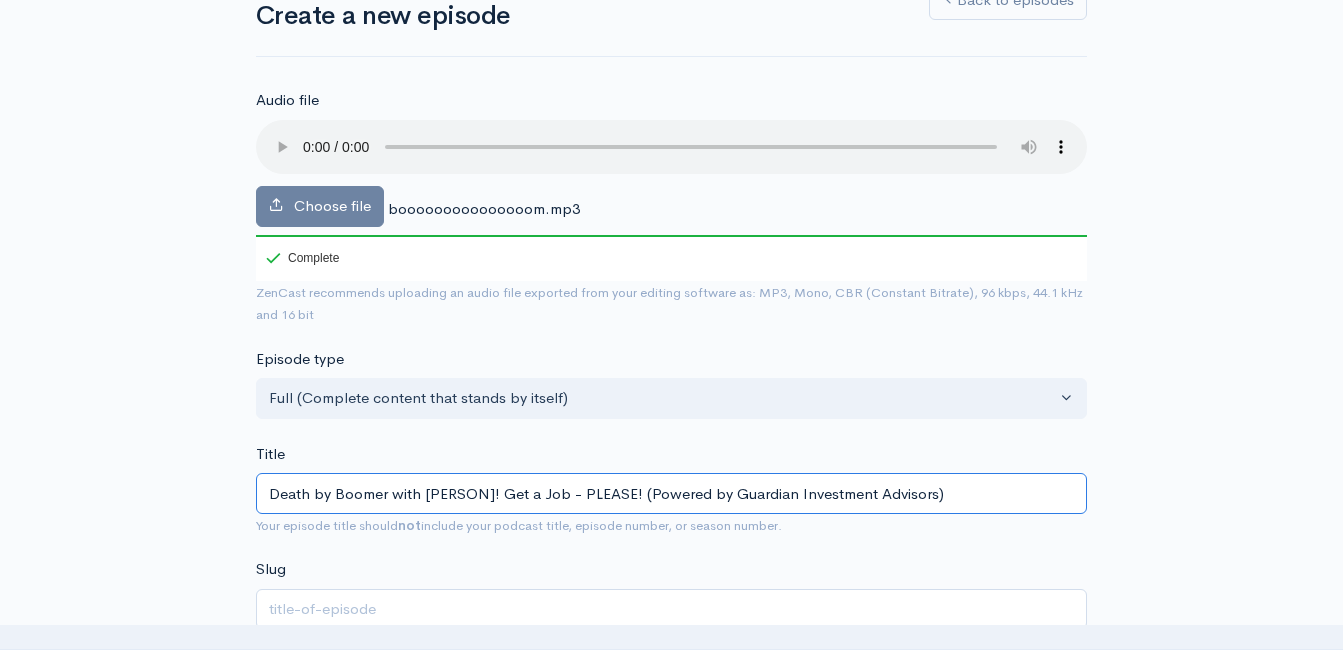 scroll, scrollTop: 148, scrollLeft: 0, axis: vertical 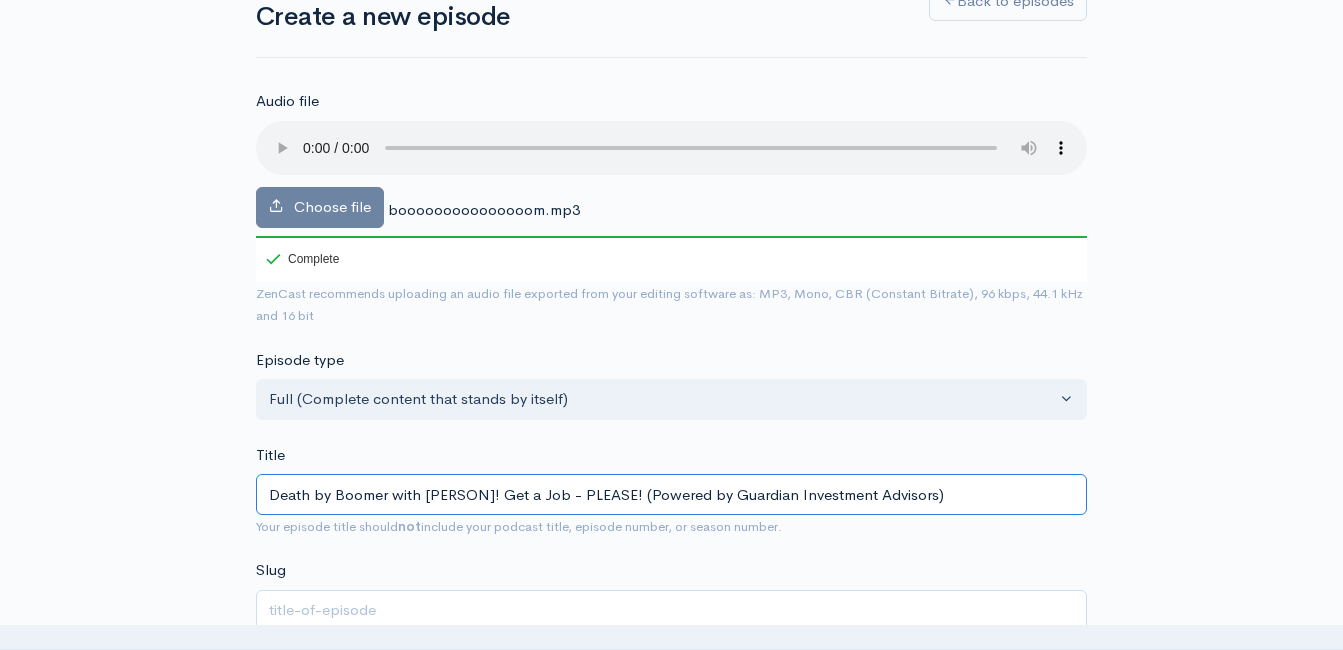 type on "Death by Boomer with Jeff Styles! Get a Job - PLEASE! (Powered by Guardian Investment Advisors)" 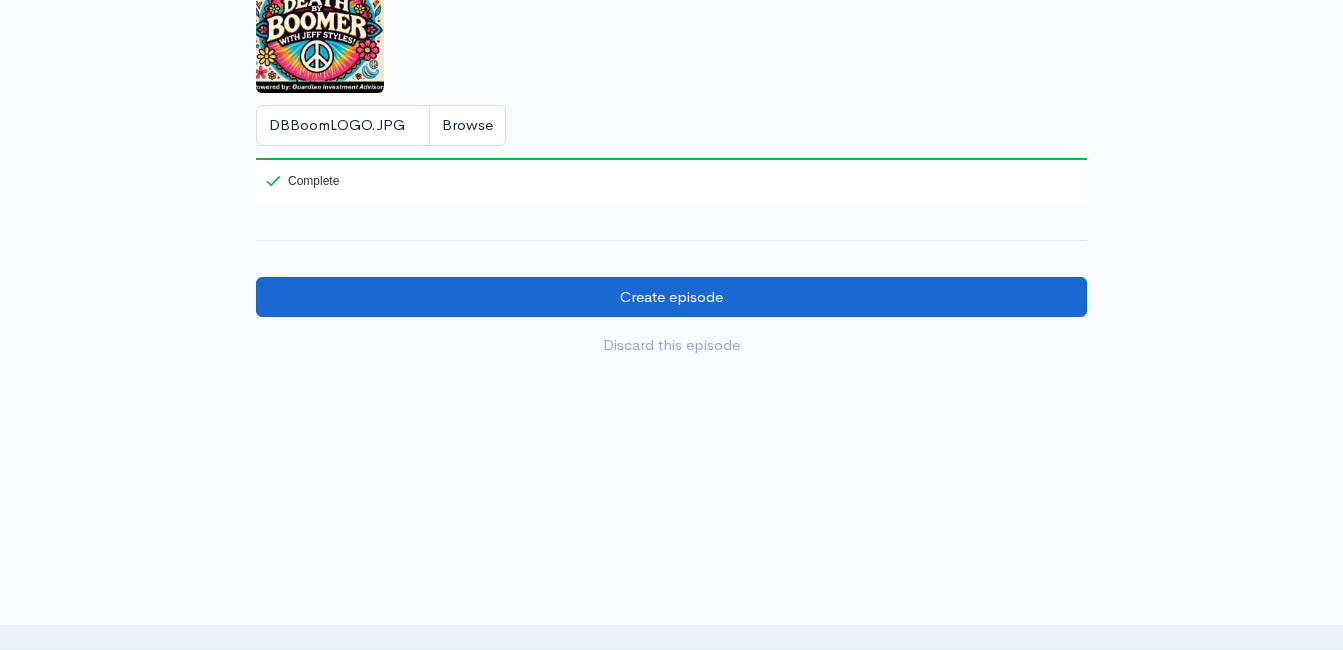 scroll, scrollTop: 1859, scrollLeft: 0, axis: vertical 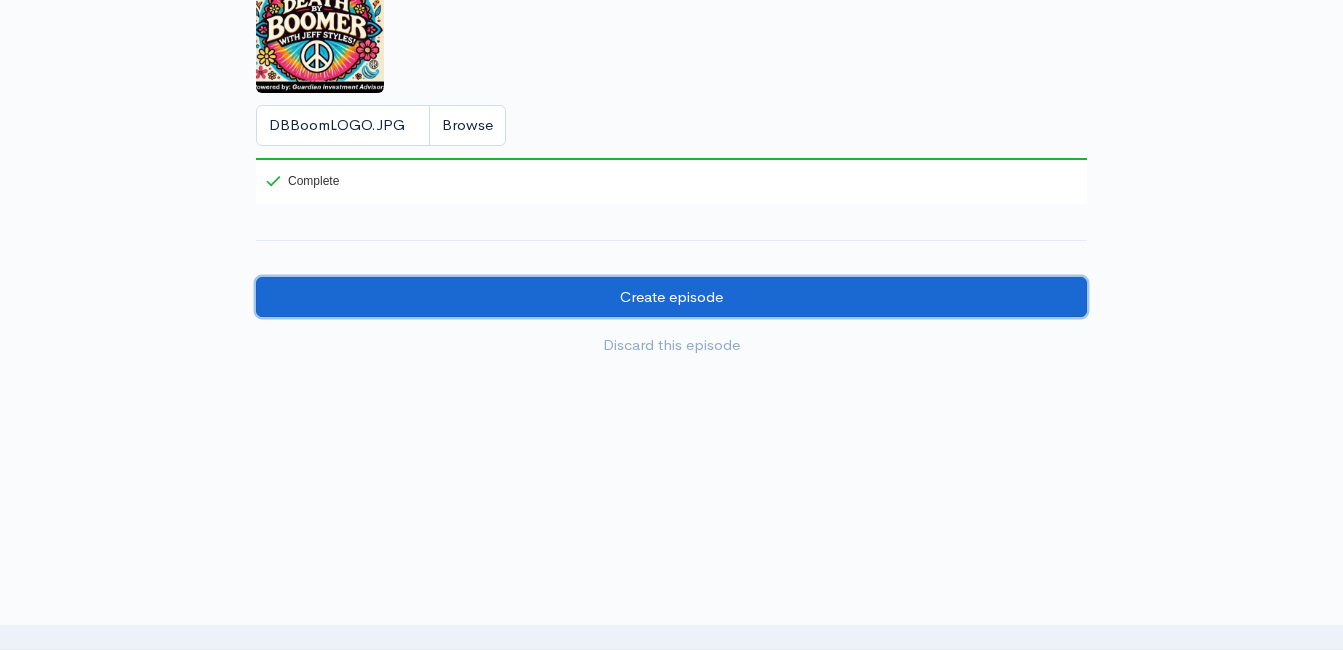 click on "Create episode" at bounding box center (671, 297) 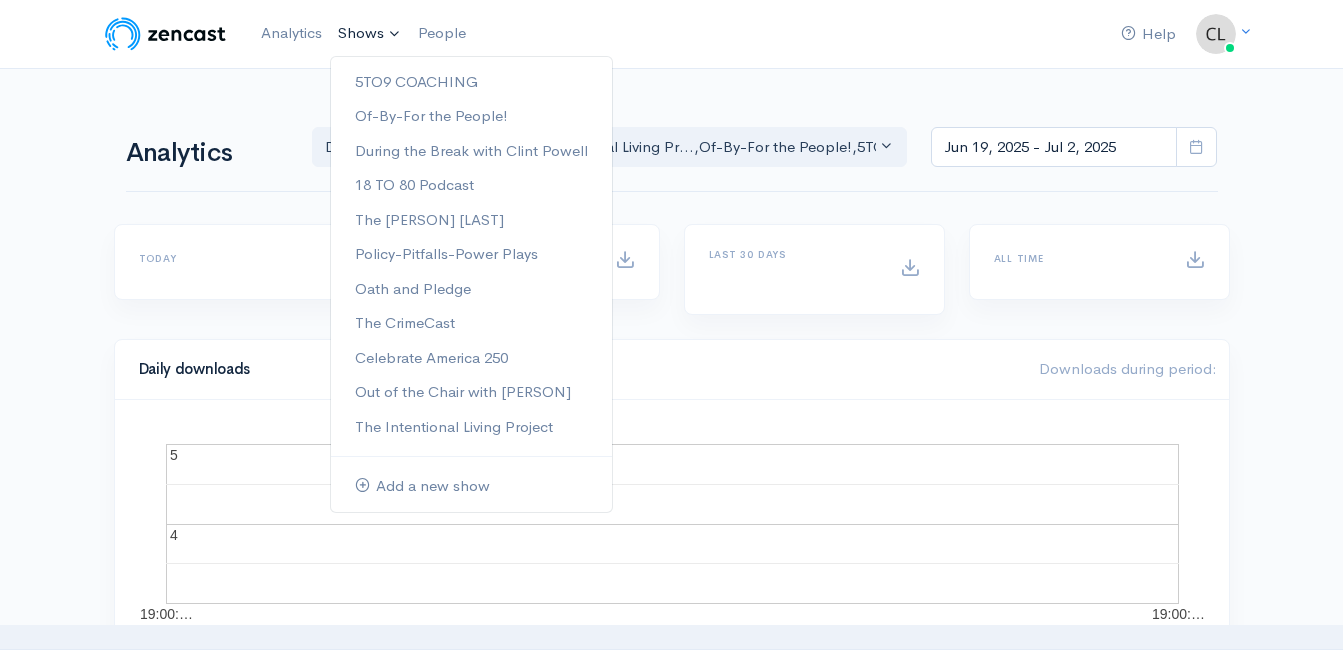 scroll, scrollTop: 0, scrollLeft: 0, axis: both 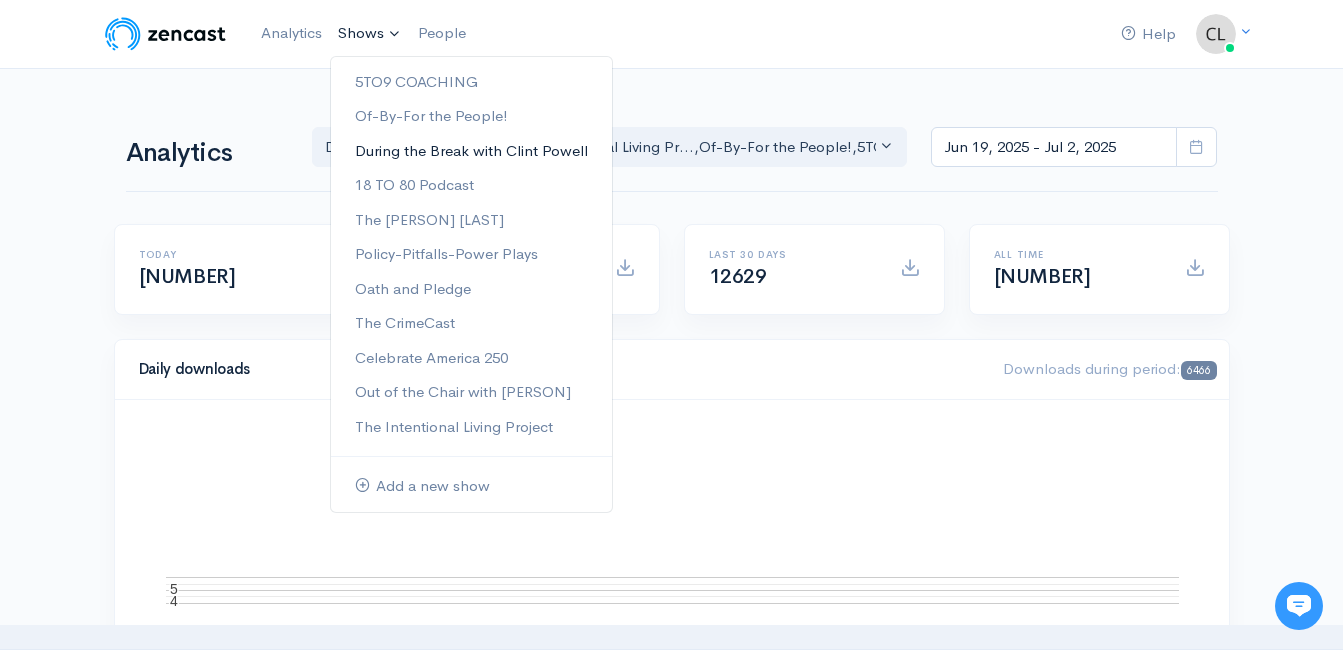 click on "During the Break with Clint Powell" at bounding box center [471, 151] 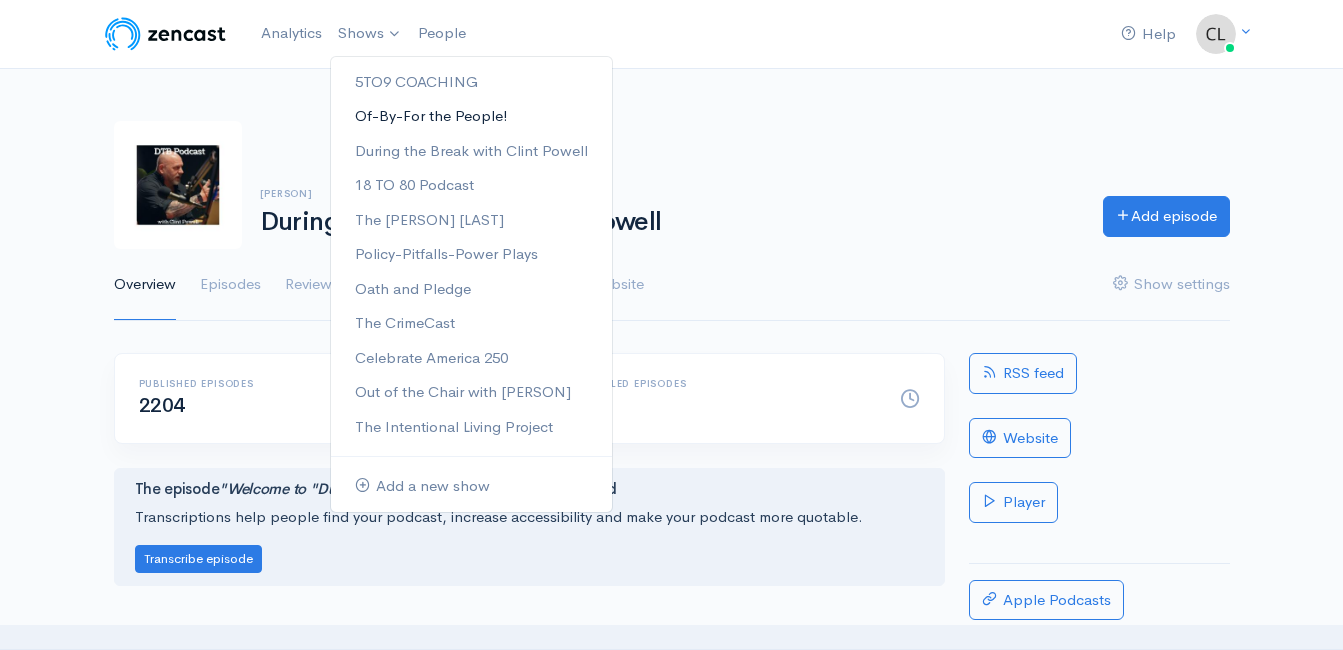 scroll, scrollTop: 0, scrollLeft: 0, axis: both 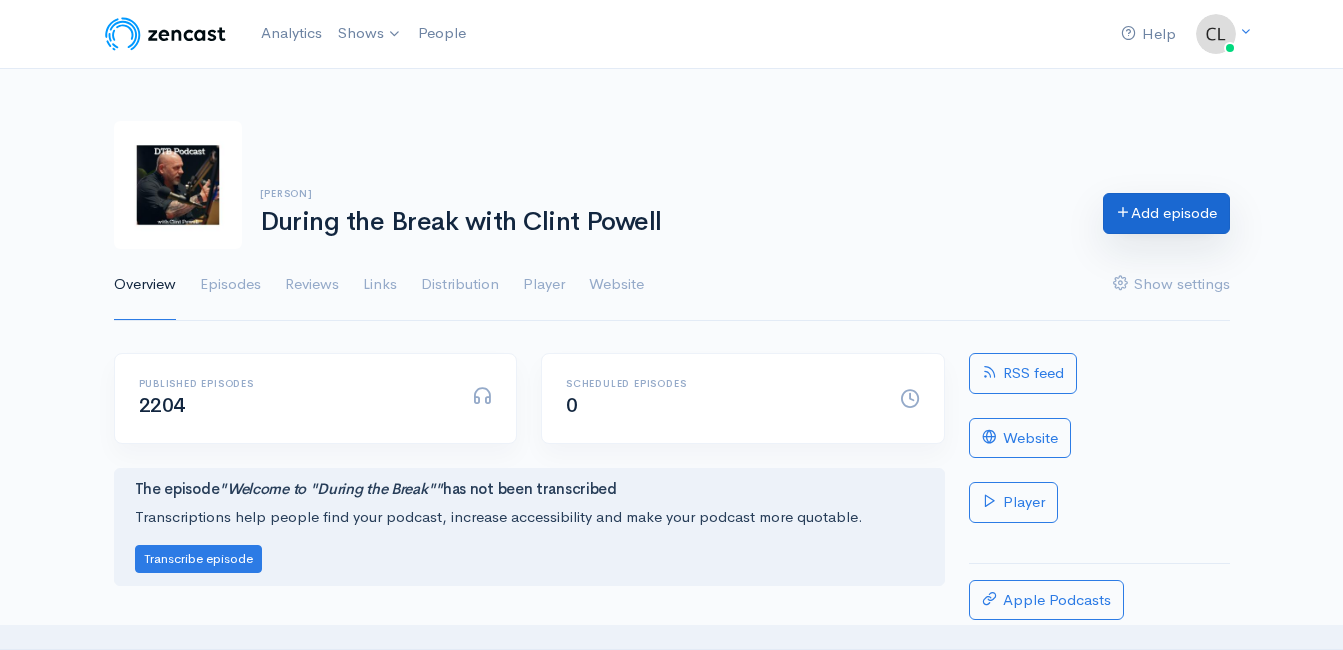 click on "Add episode" at bounding box center (1166, 213) 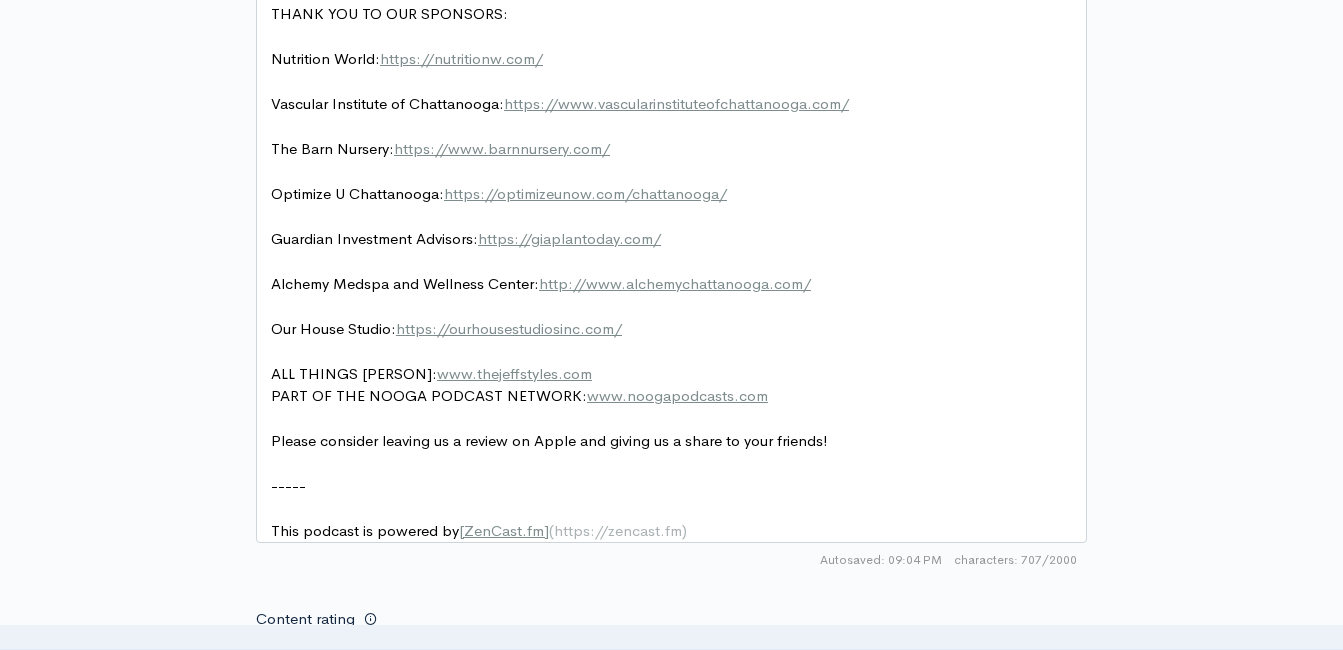 scroll, scrollTop: 1213, scrollLeft: 0, axis: vertical 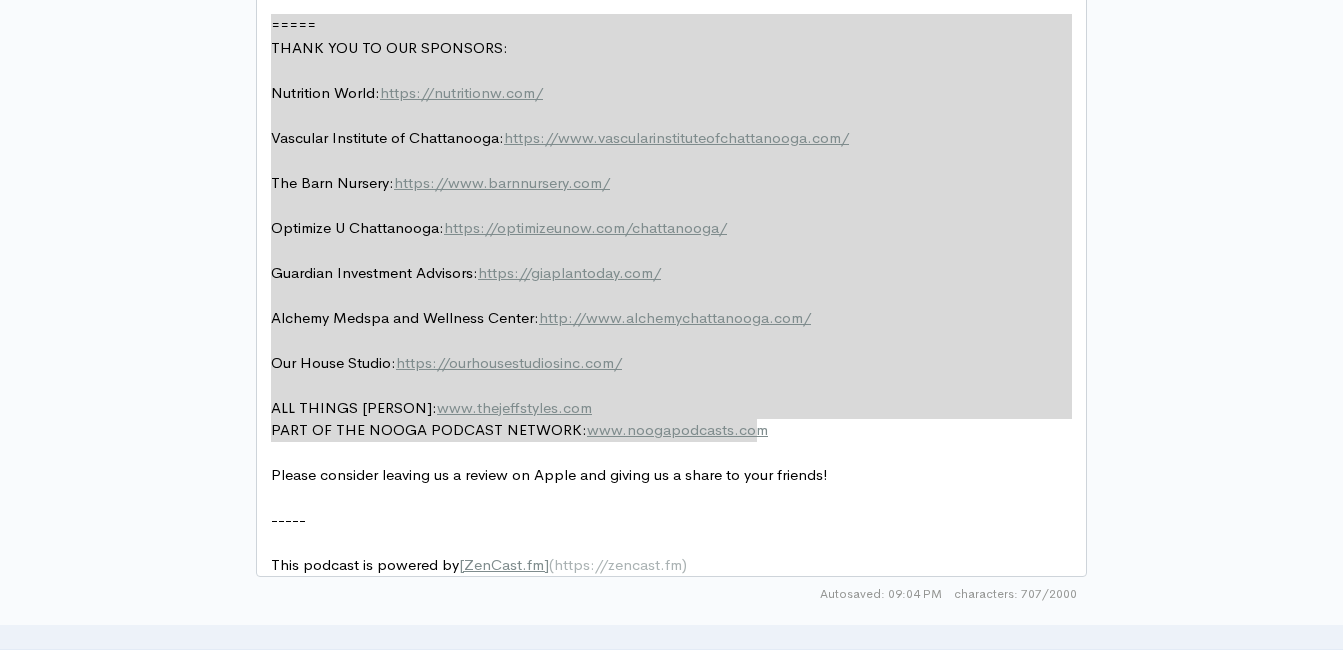 drag, startPoint x: 746, startPoint y: 366, endPoint x: 258, endPoint y: -11, distance: 616.6628 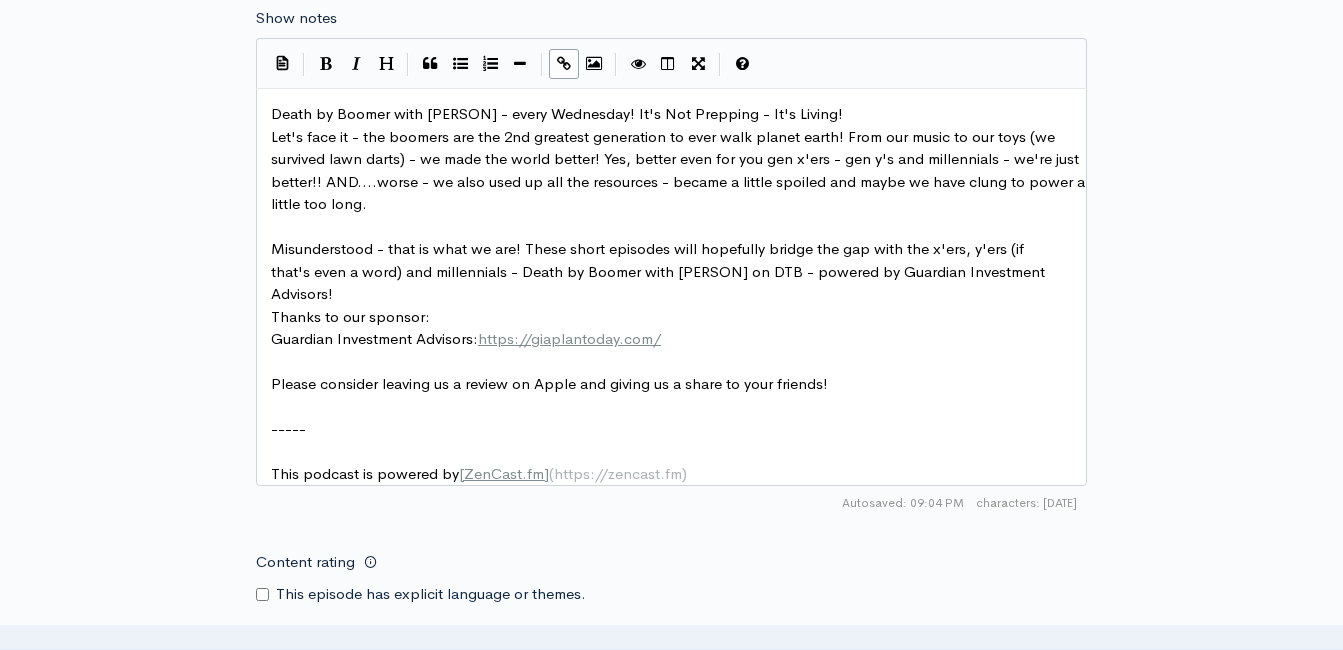 scroll, scrollTop: 966, scrollLeft: 0, axis: vertical 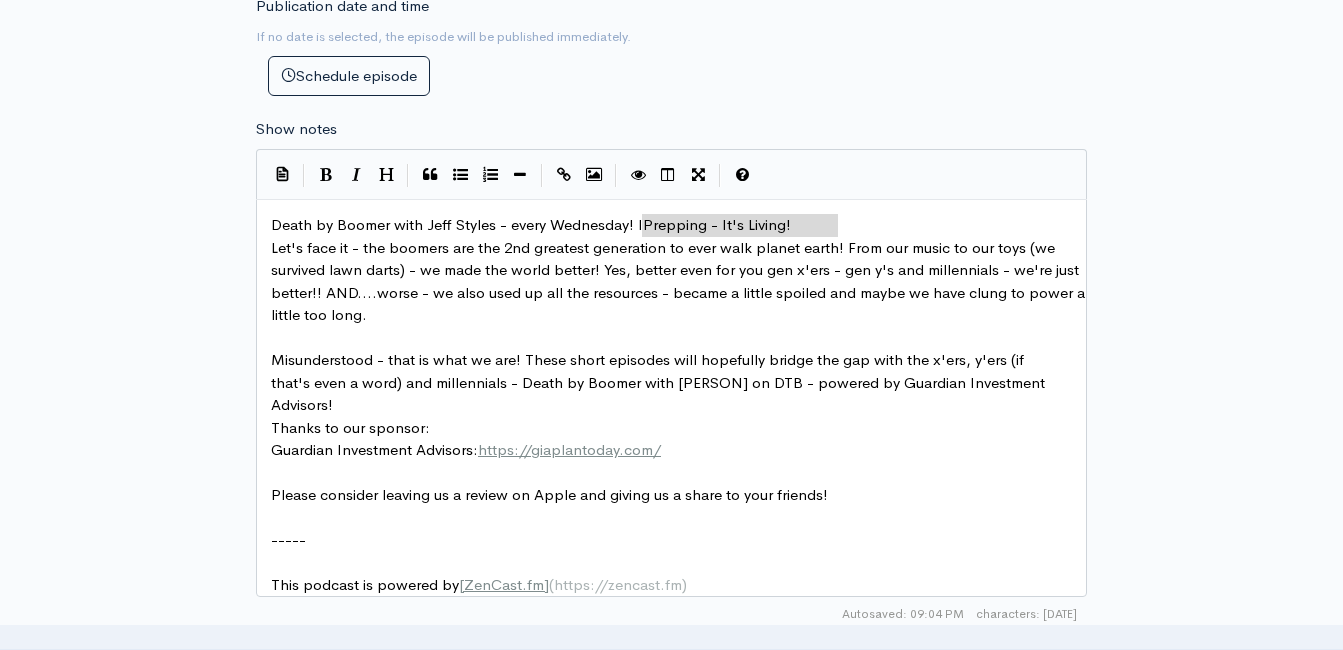 drag, startPoint x: 842, startPoint y: 220, endPoint x: 654, endPoint y: 213, distance: 188.13028 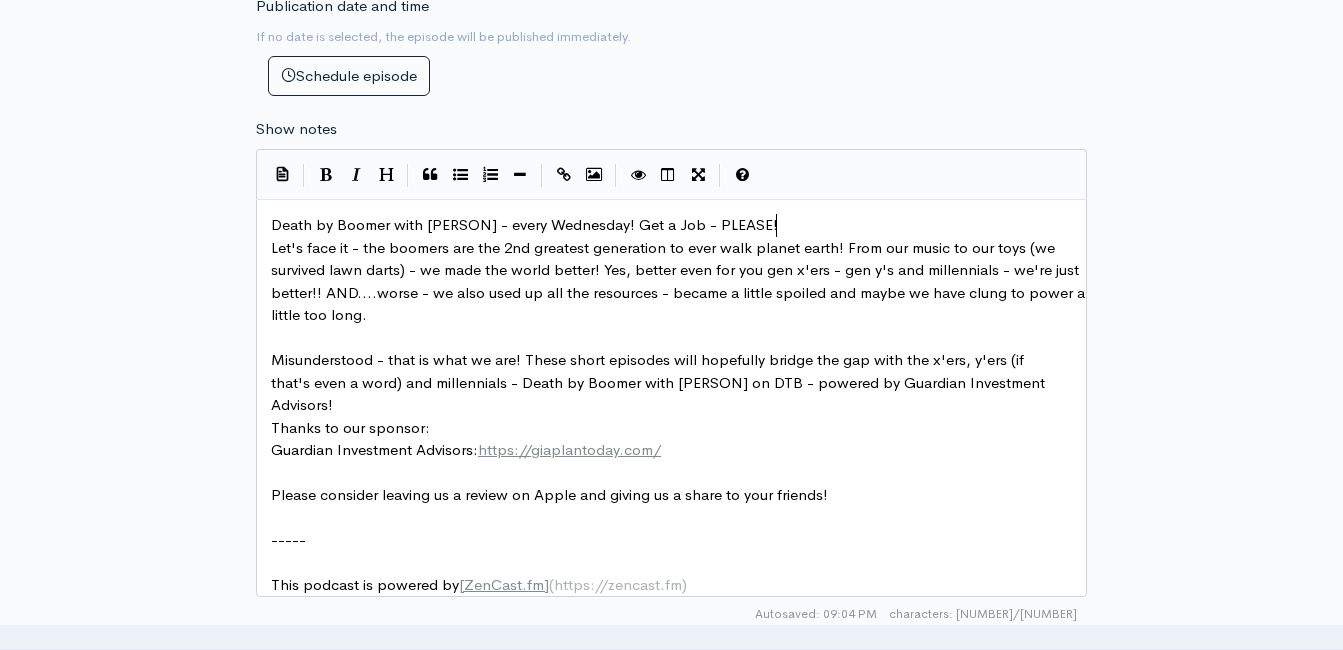 scroll, scrollTop: 7, scrollLeft: 137, axis: both 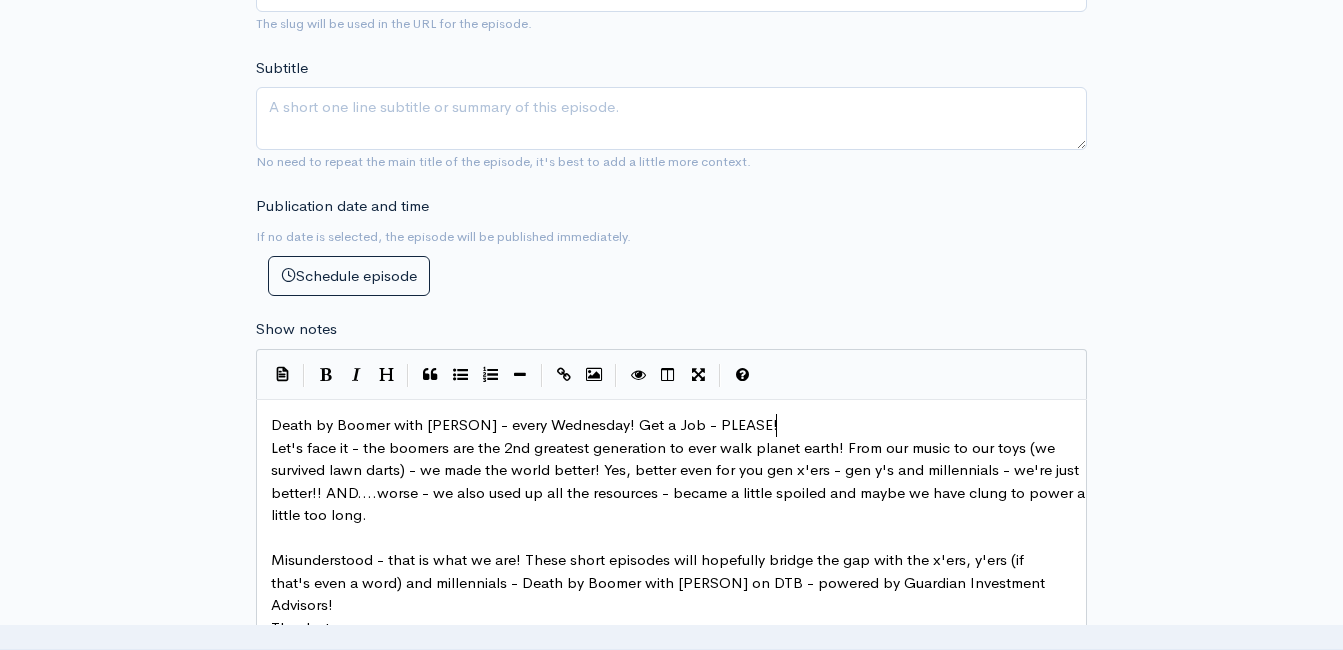 type on "Get a job - PLEASE!" 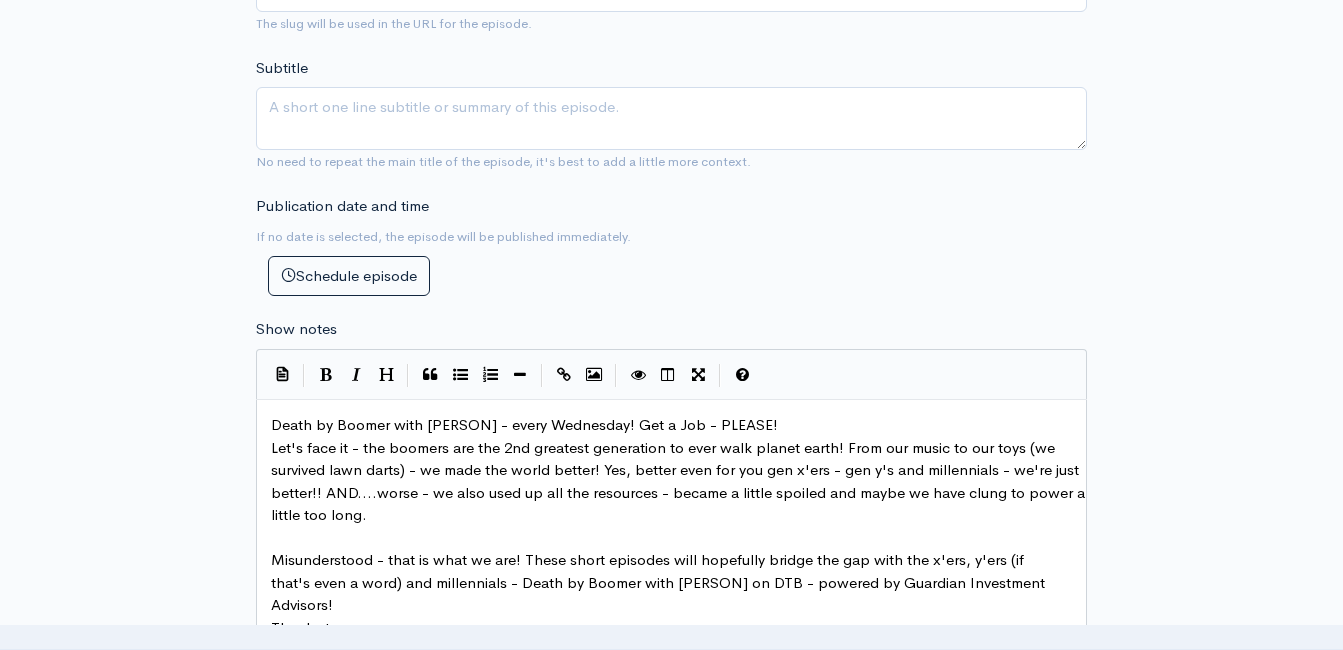 scroll, scrollTop: 566, scrollLeft: 0, axis: vertical 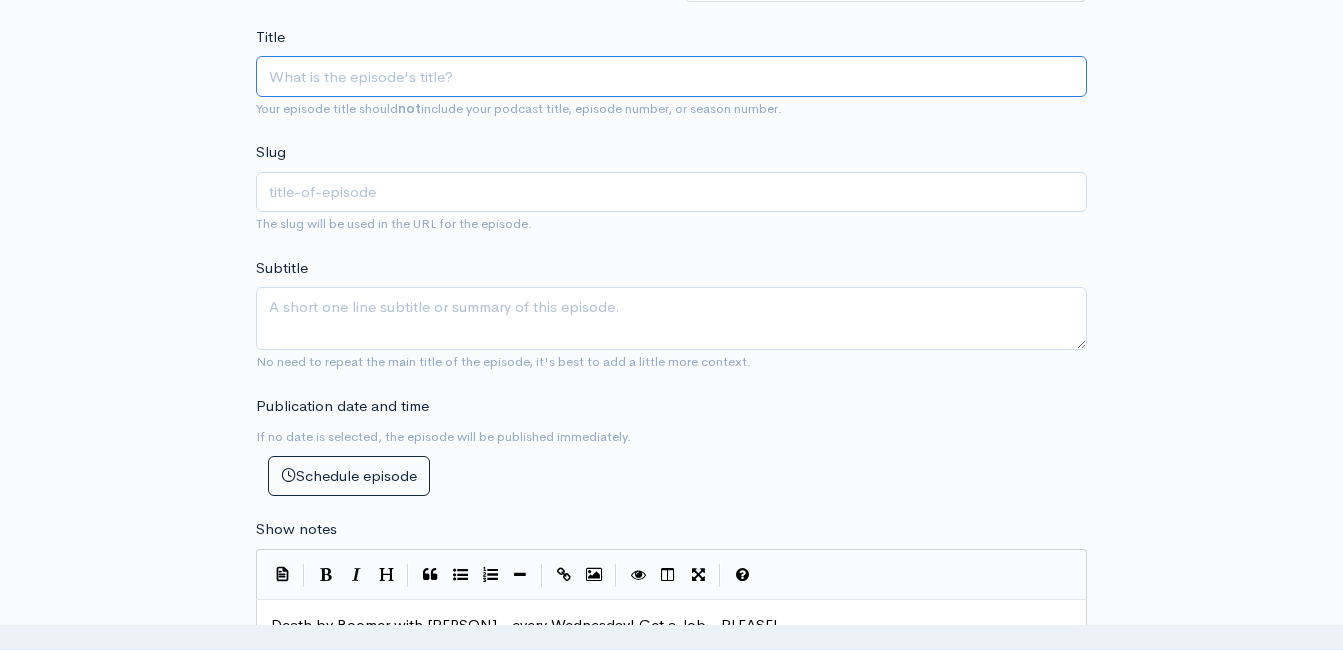paste on "Death by Boomer with [FIRST] [LAST]! It's Not Prepping - It's Living! (Powered by Guardian Investment Advisors)" 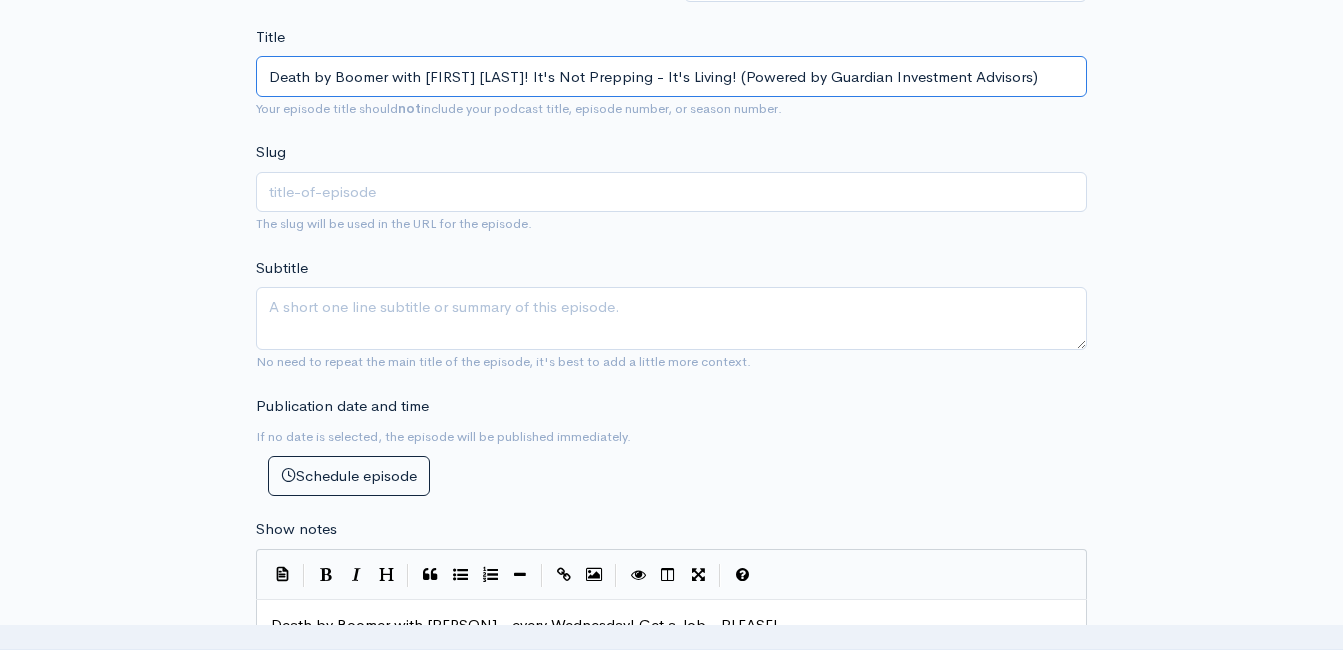 drag, startPoint x: 694, startPoint y: 76, endPoint x: 572, endPoint y: 79, distance: 122.03688 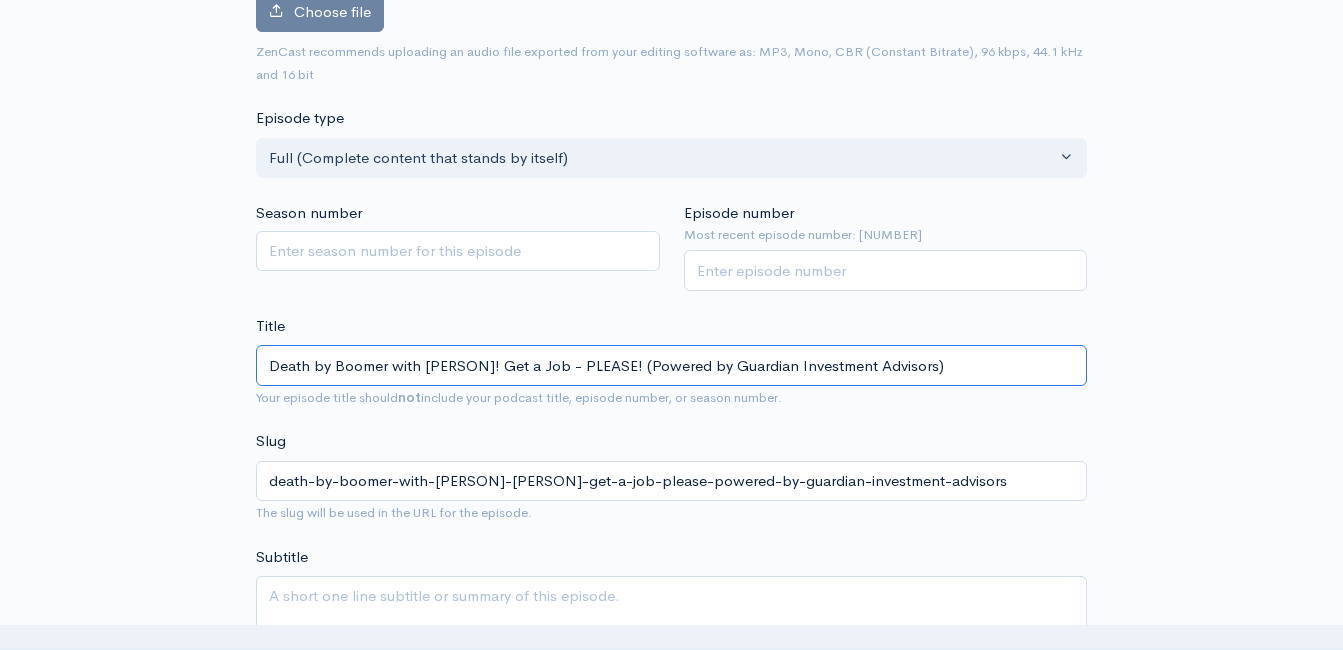 scroll, scrollTop: 266, scrollLeft: 0, axis: vertical 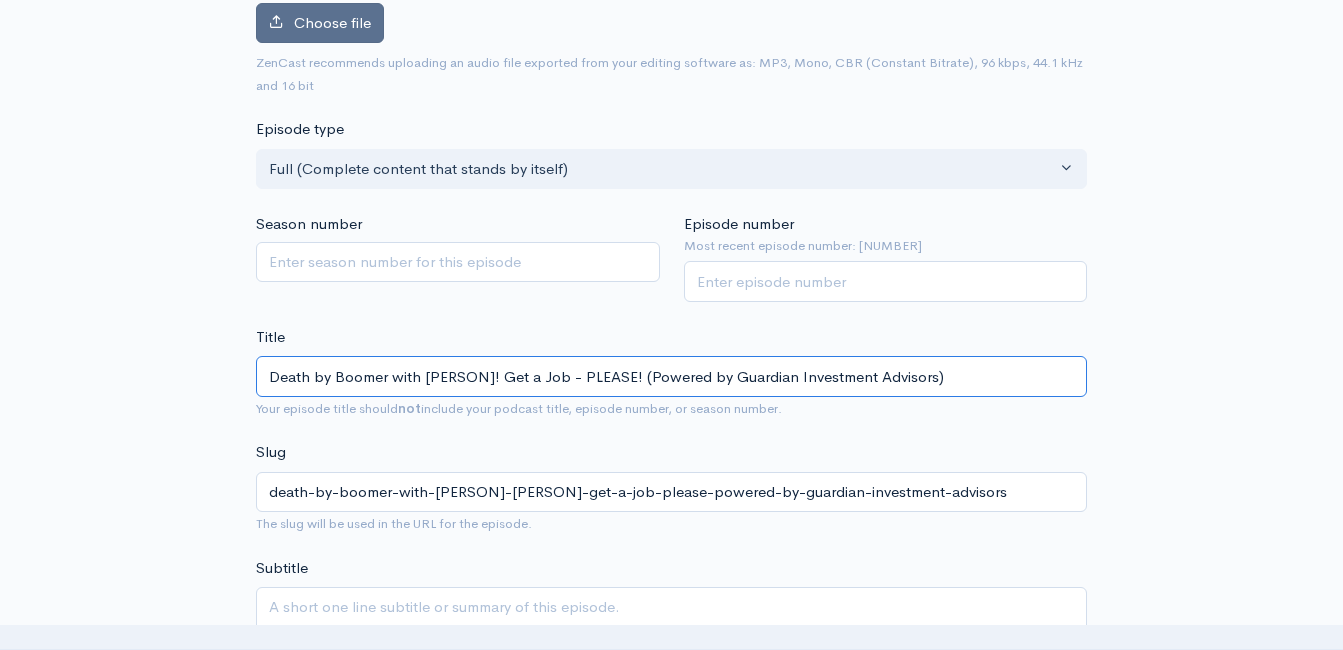 type on "Death by Boomer with [PERSON]! Get a Job - PLEASE! (Powered by Guardian Investment Advisors)" 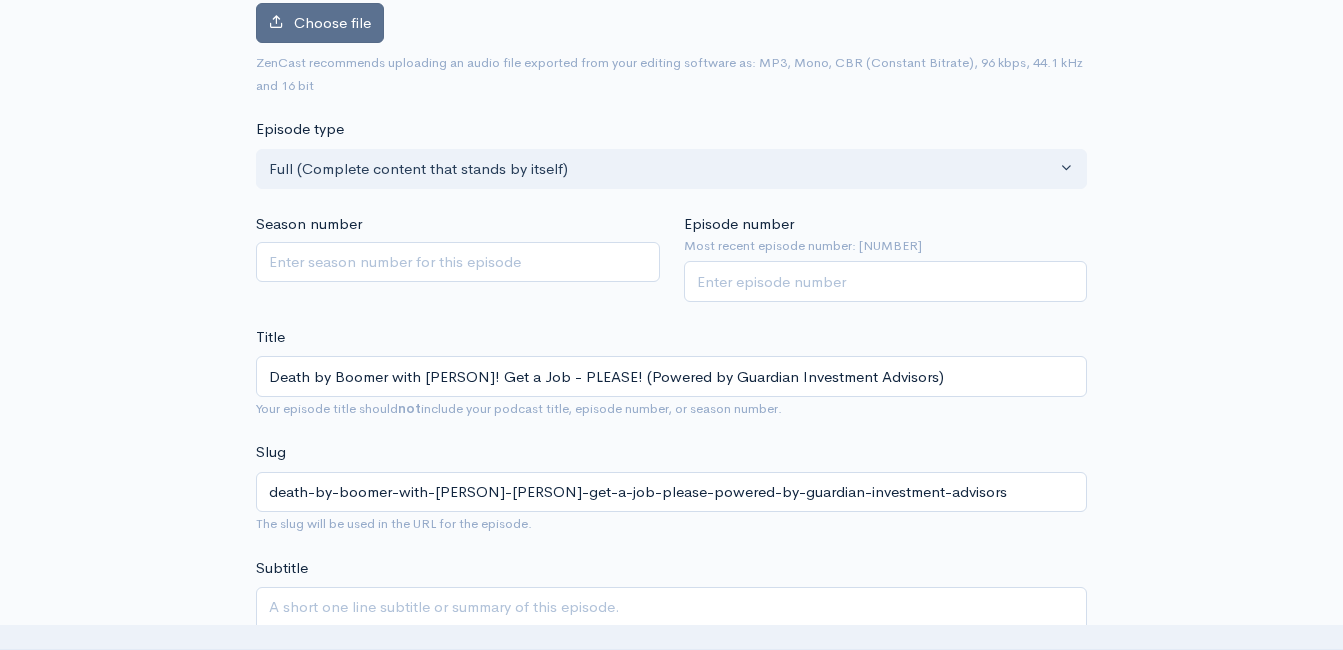 click on "Choose file" at bounding box center (332, 22) 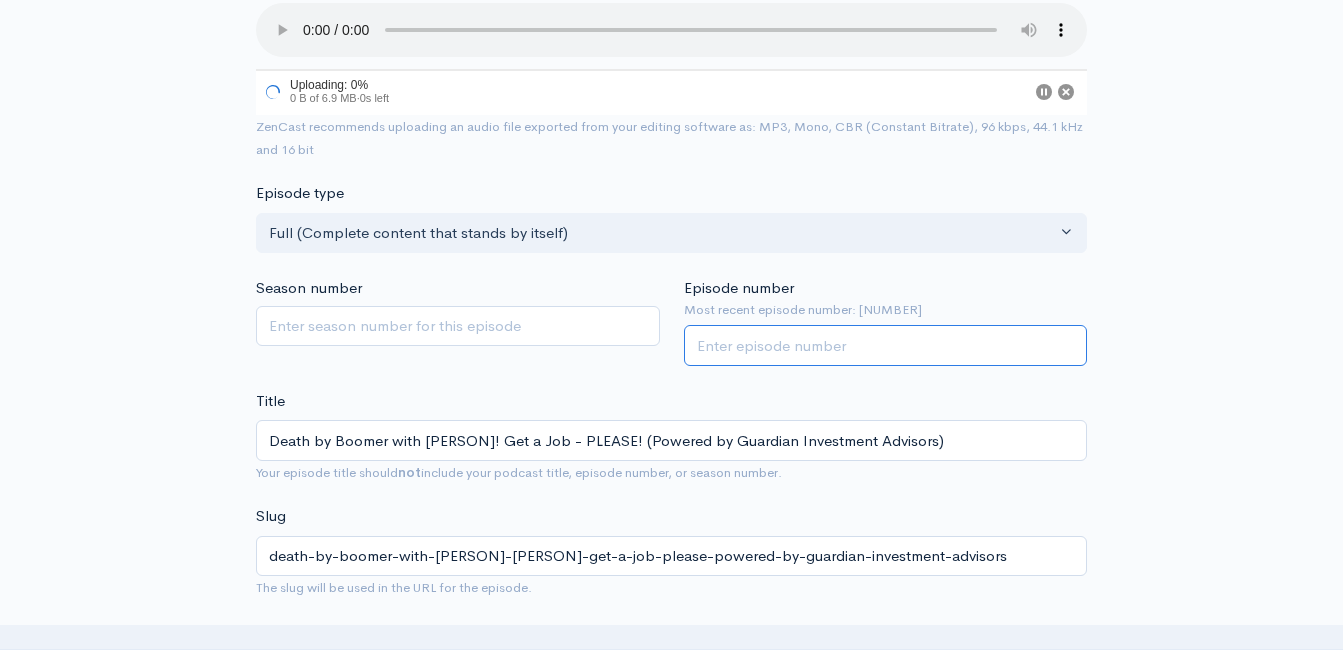 click on "Episode number" at bounding box center [886, 345] 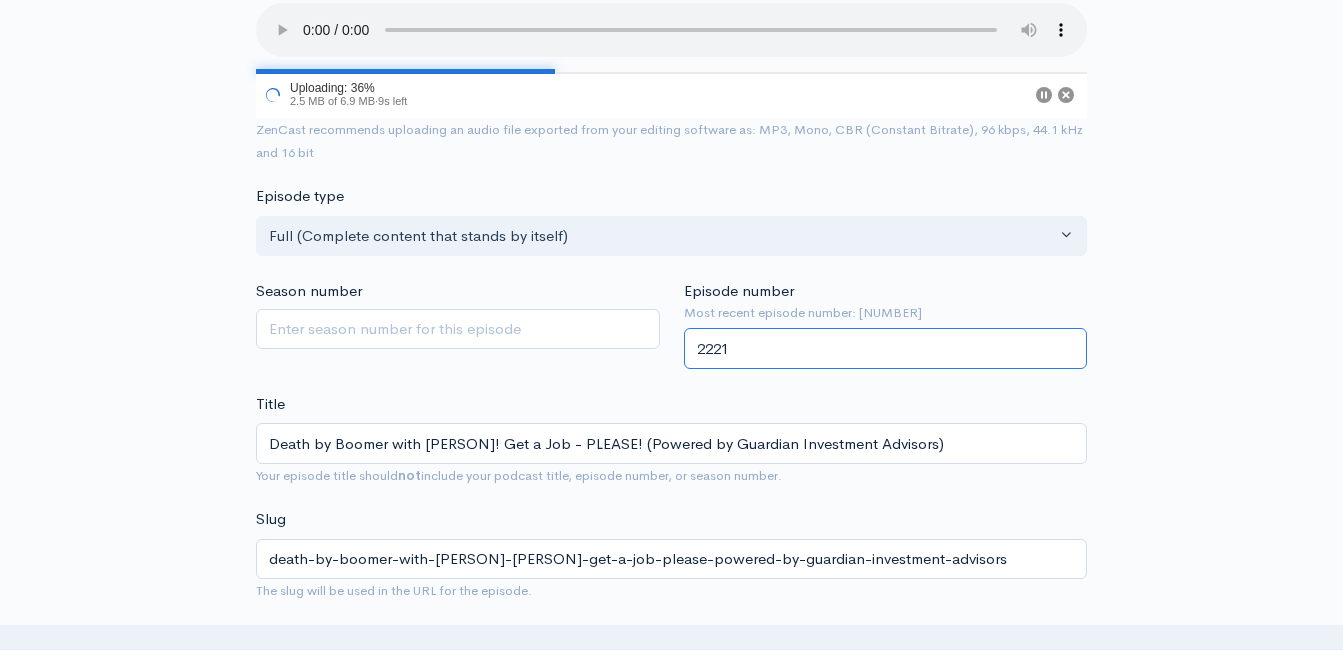 type on "2221" 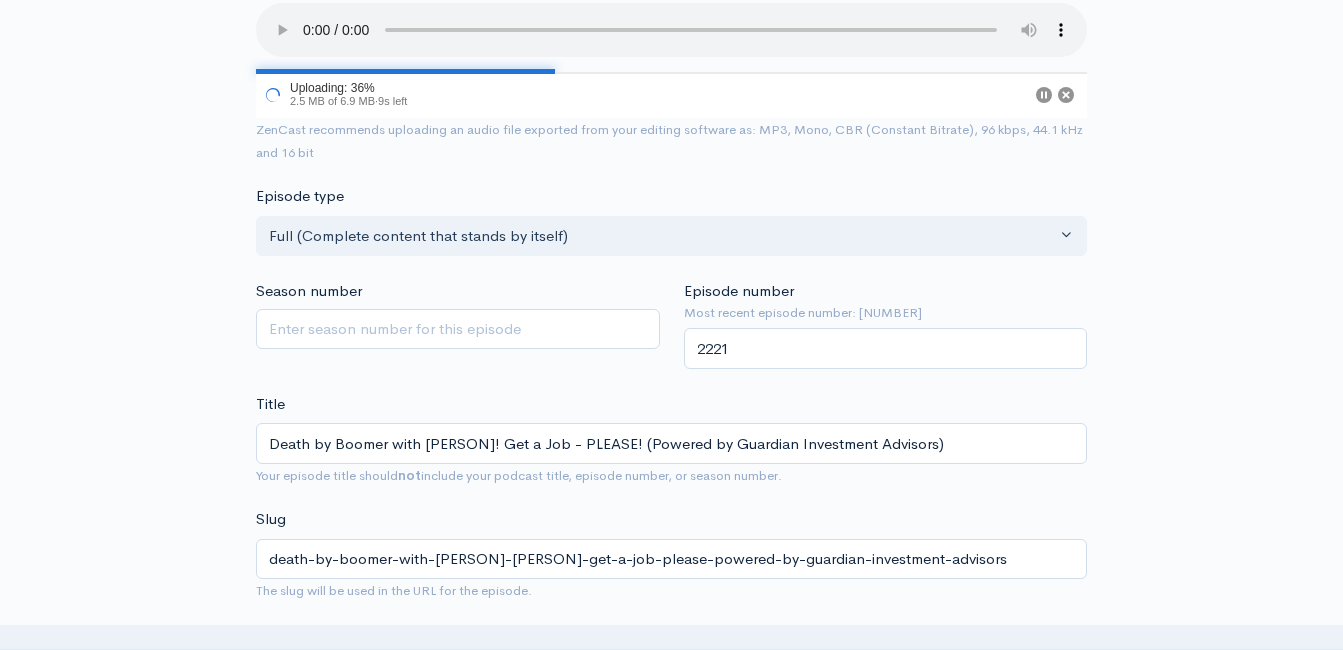 click on "Most recent episode number: [NUMBER]
[NUMBER]
Title
Death by Boomer with [PERSON]! Get a Job - PLEASE!
Your episode title should not include your podcast
title, episode number, or season number.
Slug
Subtitle
×" at bounding box center [672, 918] 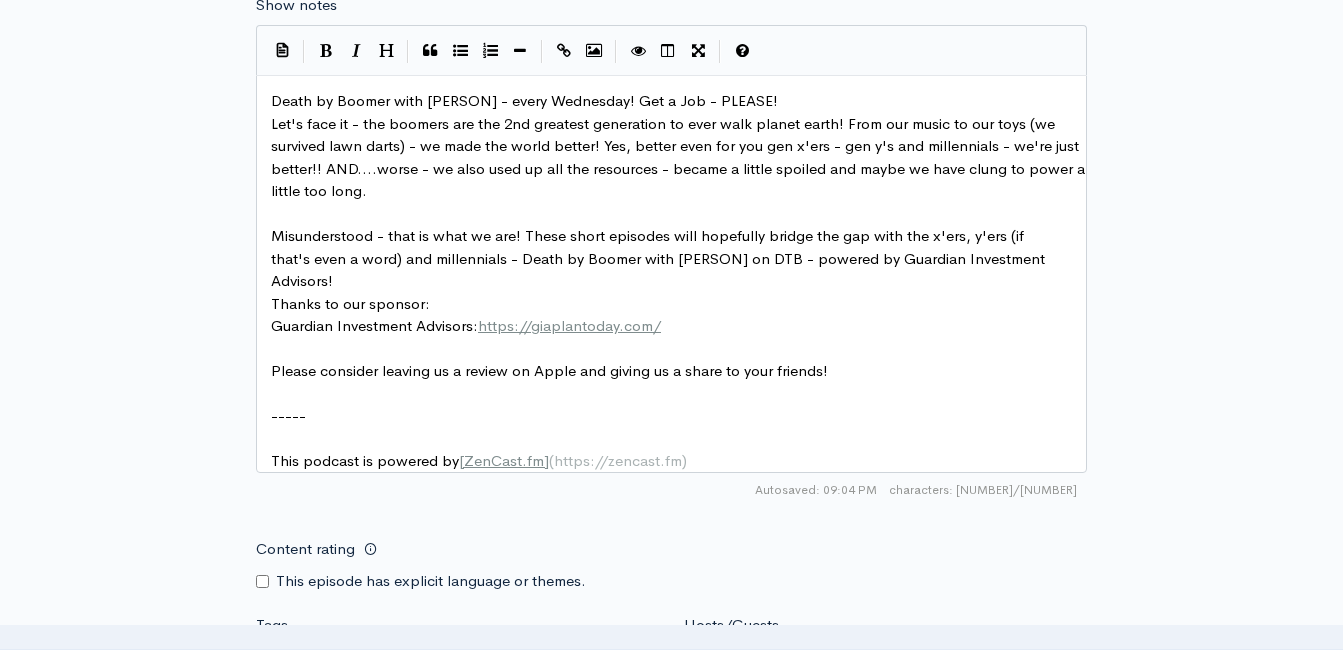 scroll, scrollTop: 1166, scrollLeft: 0, axis: vertical 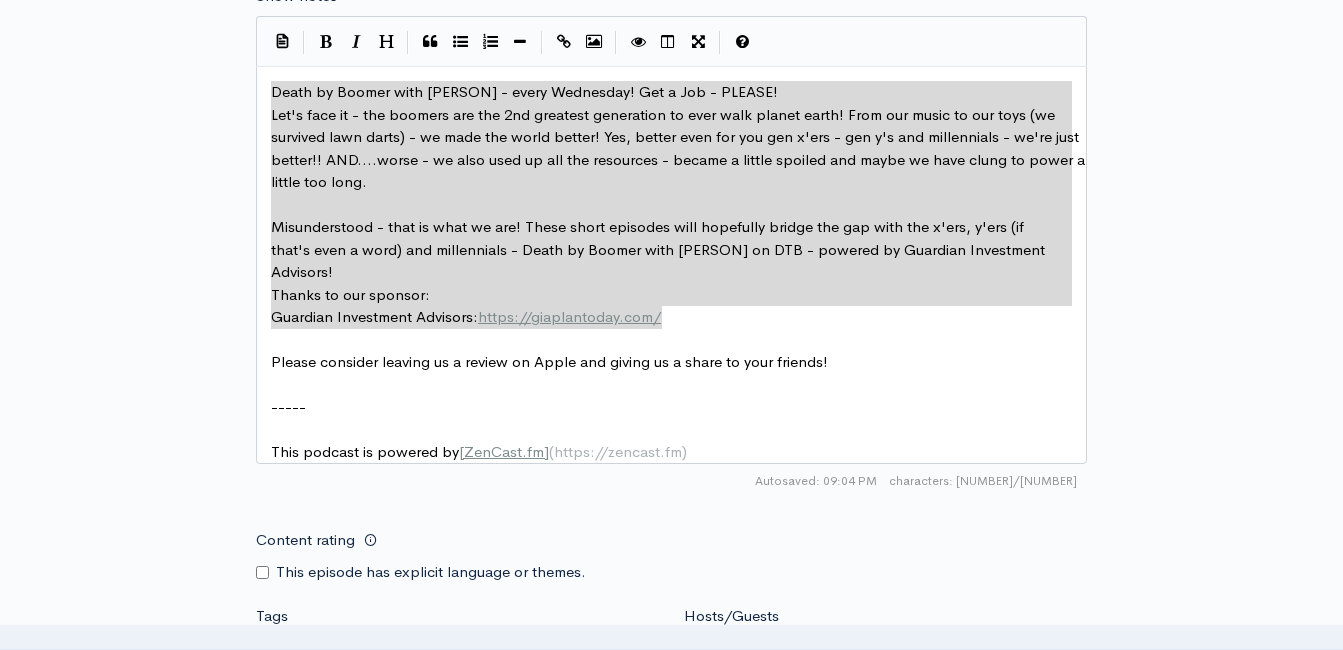 drag, startPoint x: 666, startPoint y: 303, endPoint x: 188, endPoint y: 101, distance: 518.9297 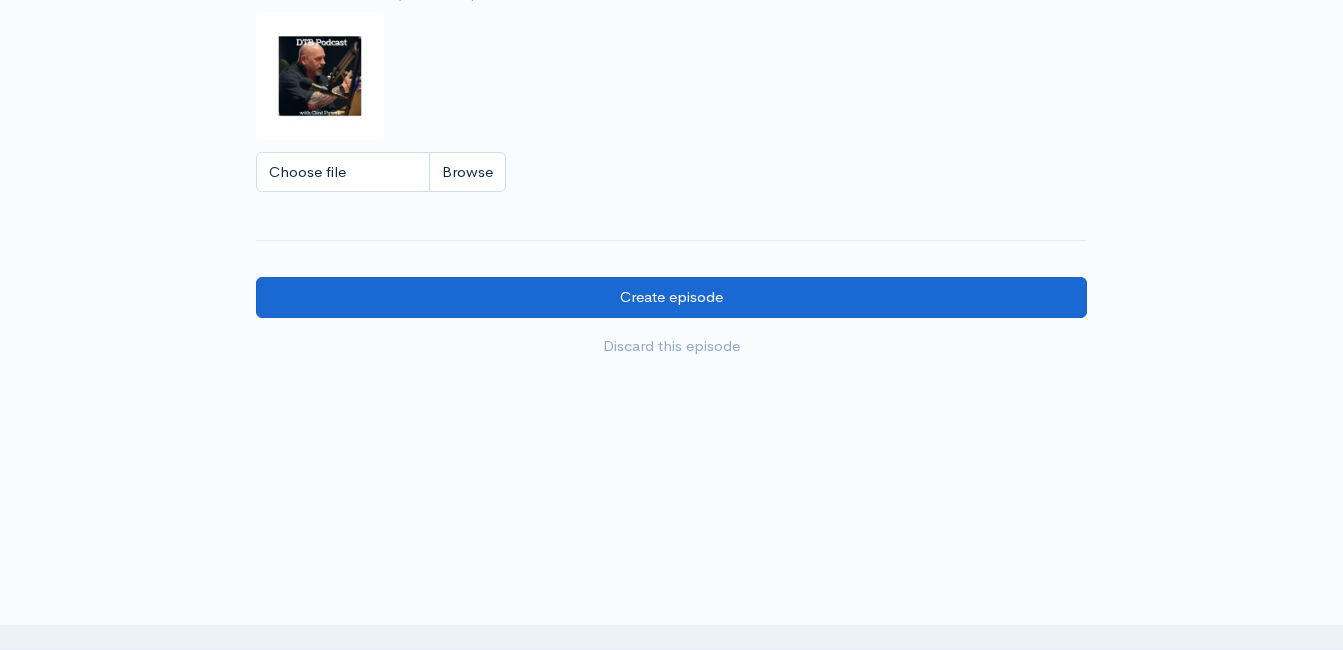 scroll, scrollTop: 1970, scrollLeft: 0, axis: vertical 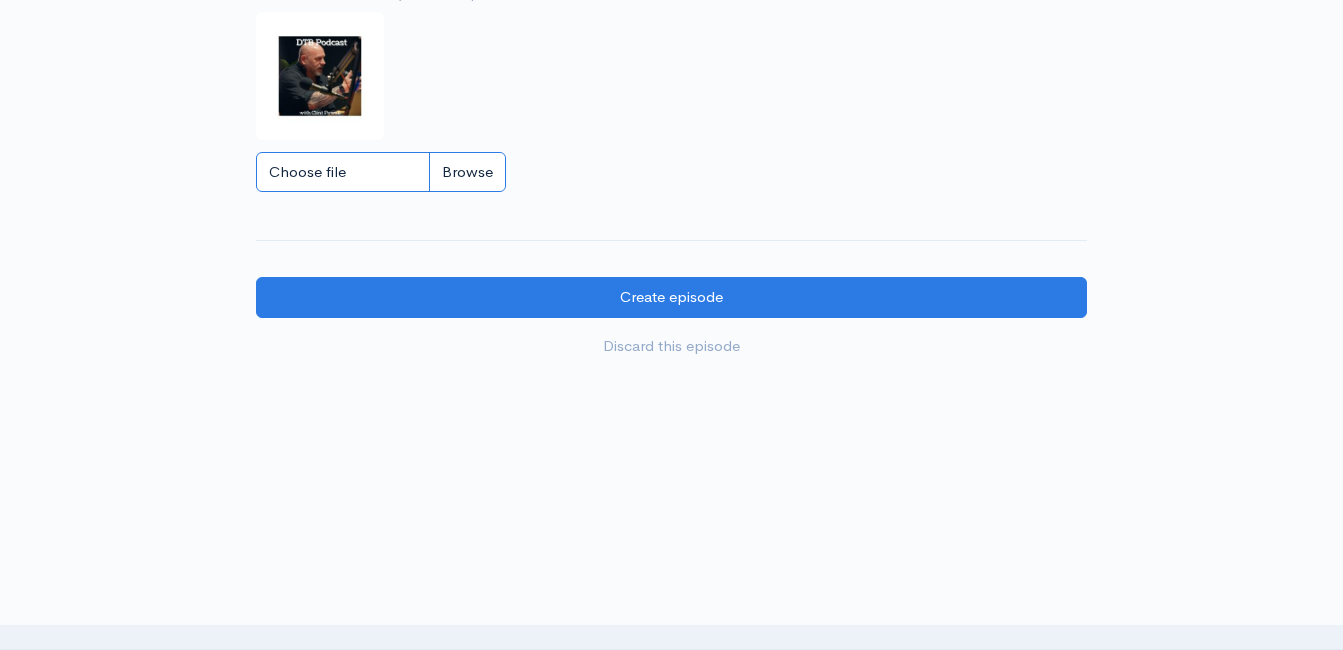 click on "Choose file" at bounding box center [381, 172] 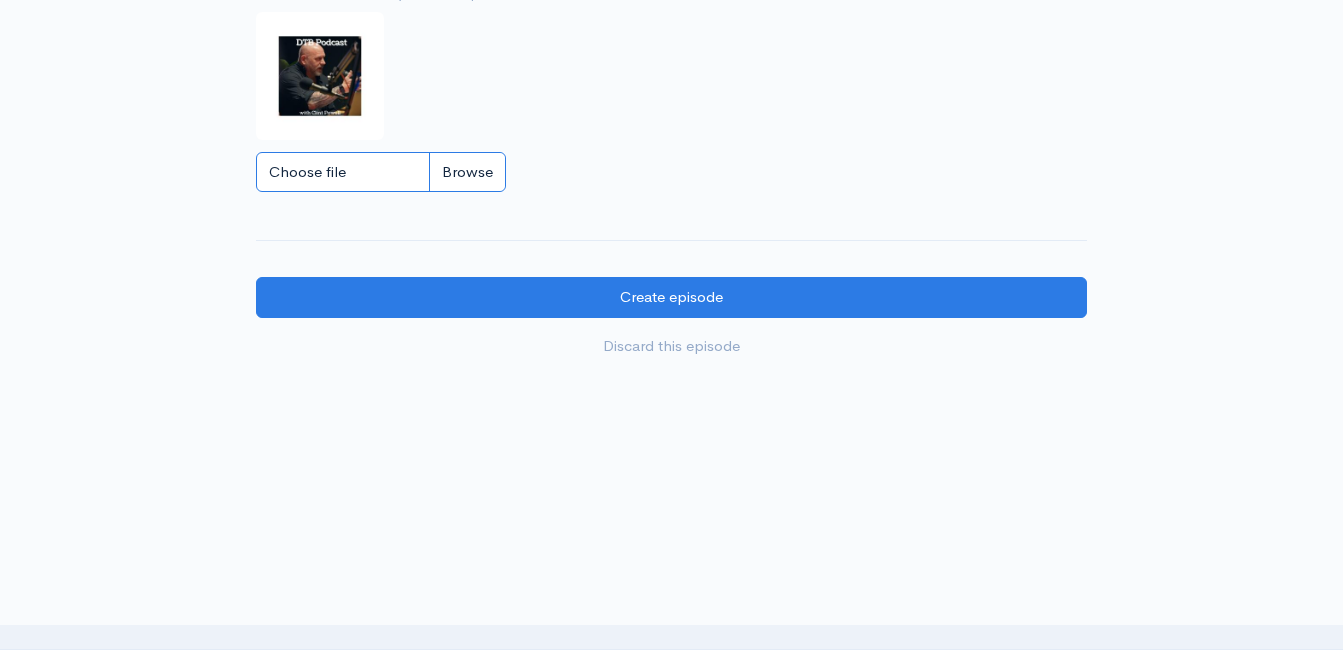 type on "C:\fakepath\DBBoomLOGO.JPG" 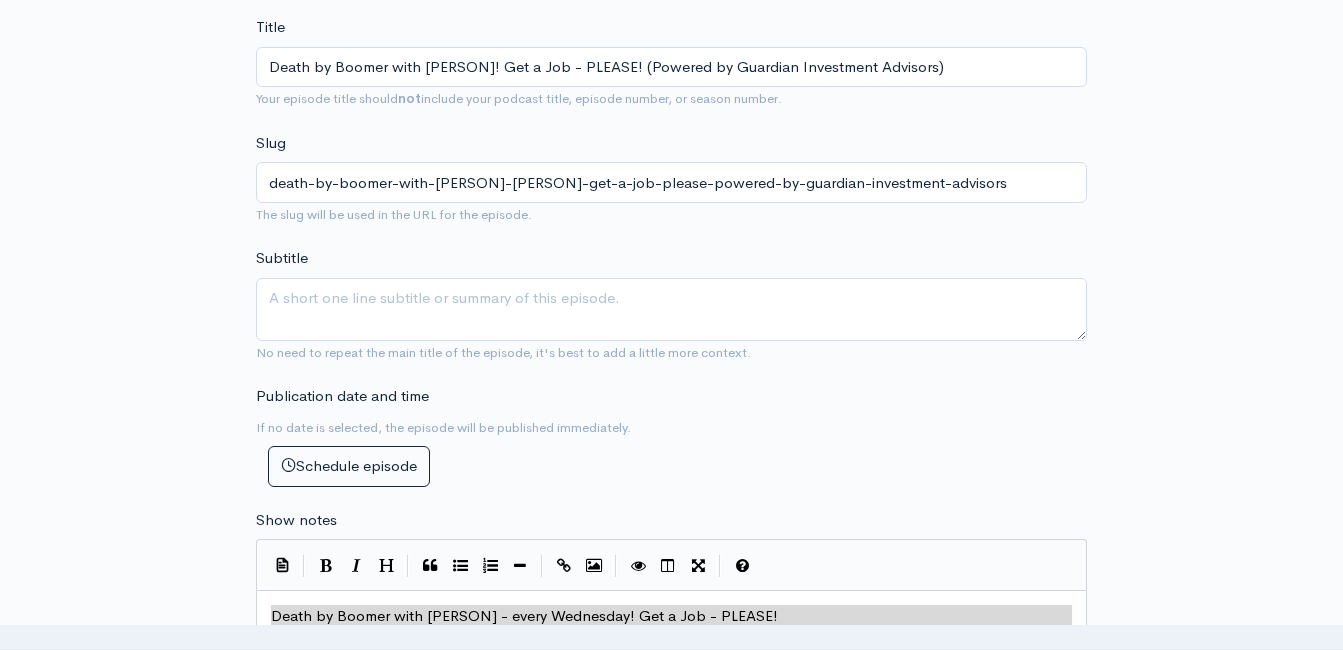 scroll, scrollTop: 670, scrollLeft: 0, axis: vertical 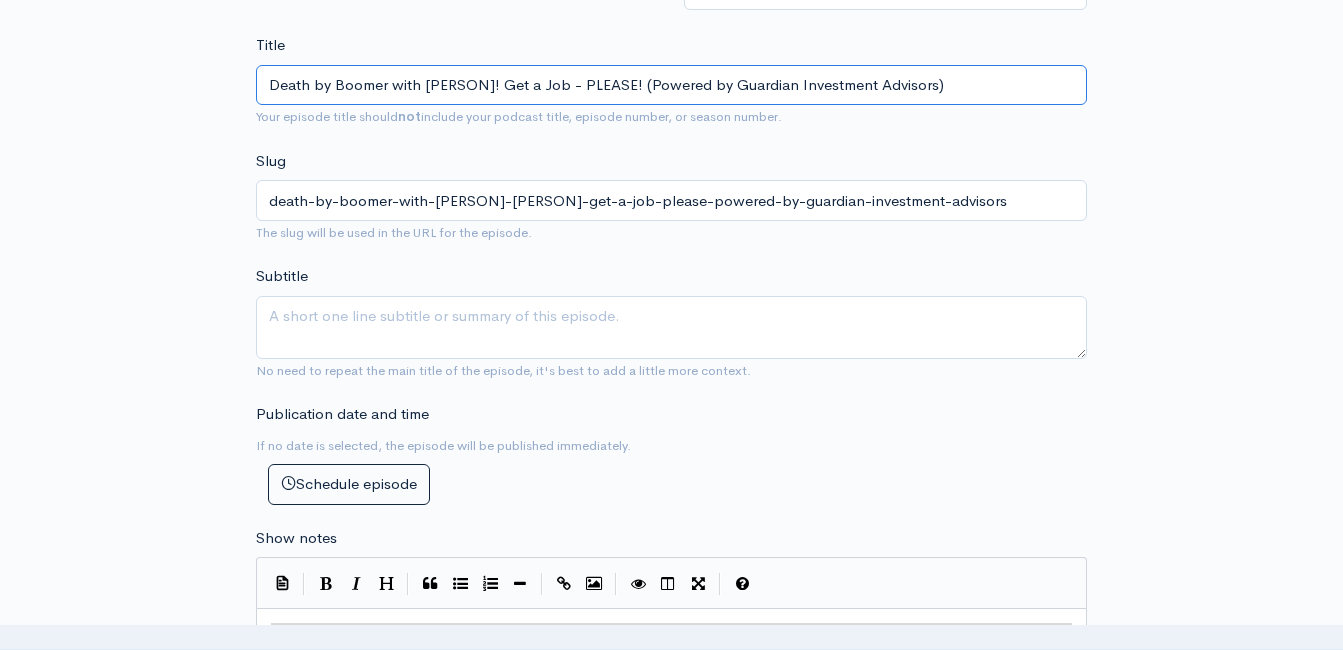 click on "Death by Boomer with [PERSON]! Get a Job - PLEASE! (Powered by Guardian Investment Advisors)" at bounding box center [671, 85] 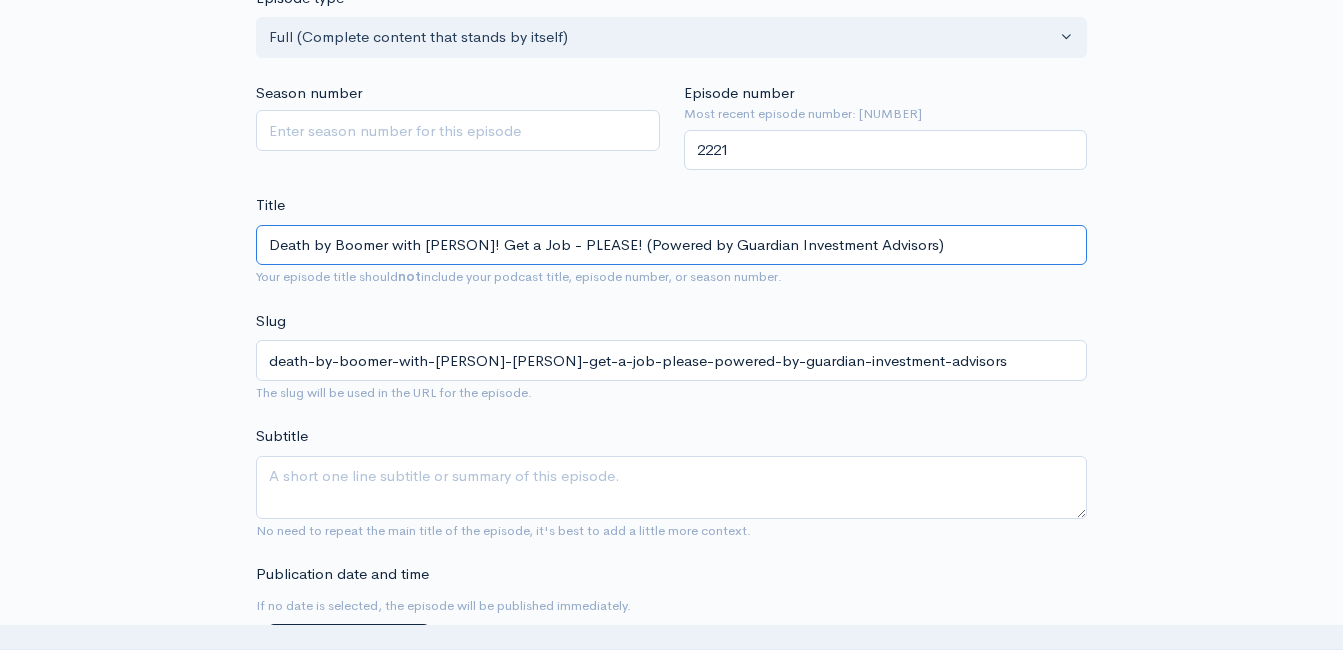 scroll, scrollTop: 170, scrollLeft: 0, axis: vertical 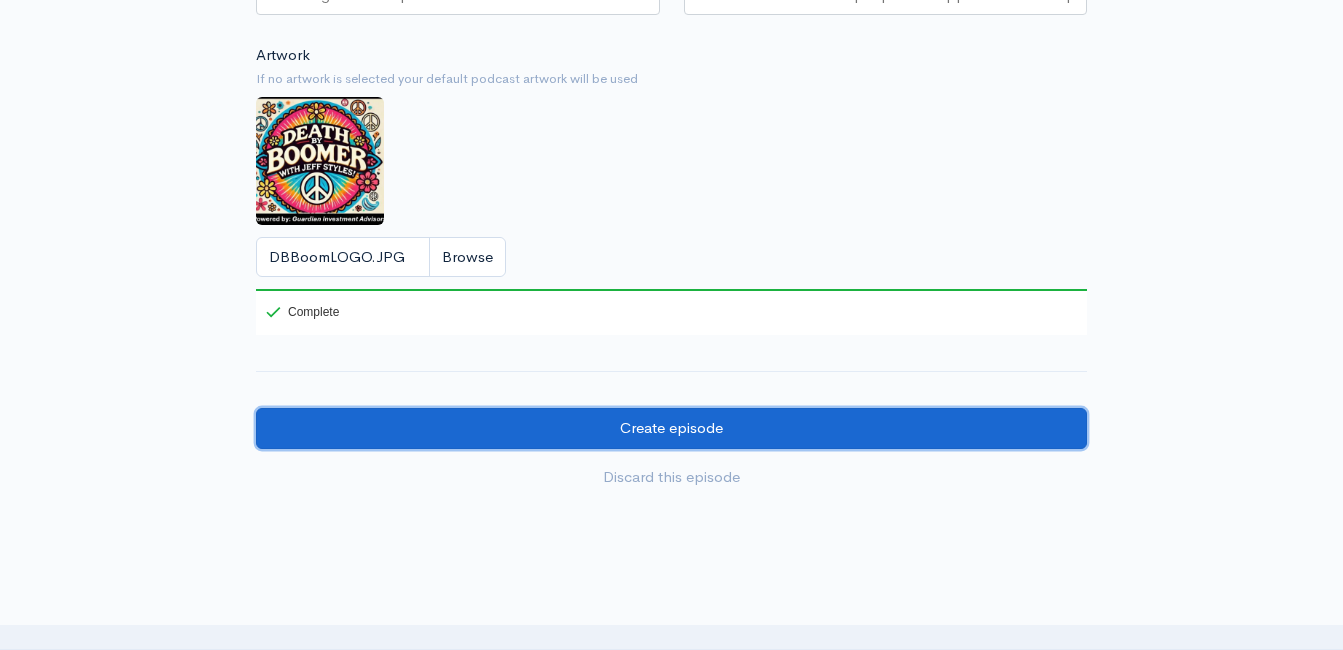 click on "Create episode" at bounding box center [671, 428] 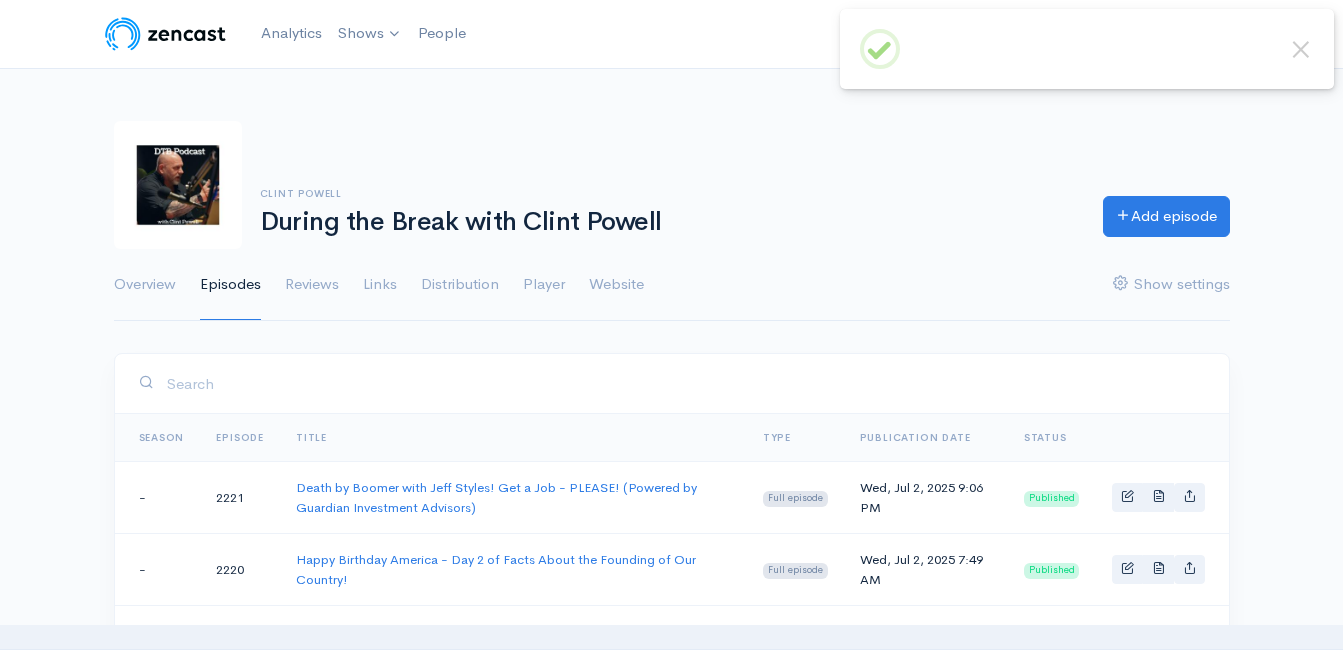 scroll, scrollTop: 0, scrollLeft: 0, axis: both 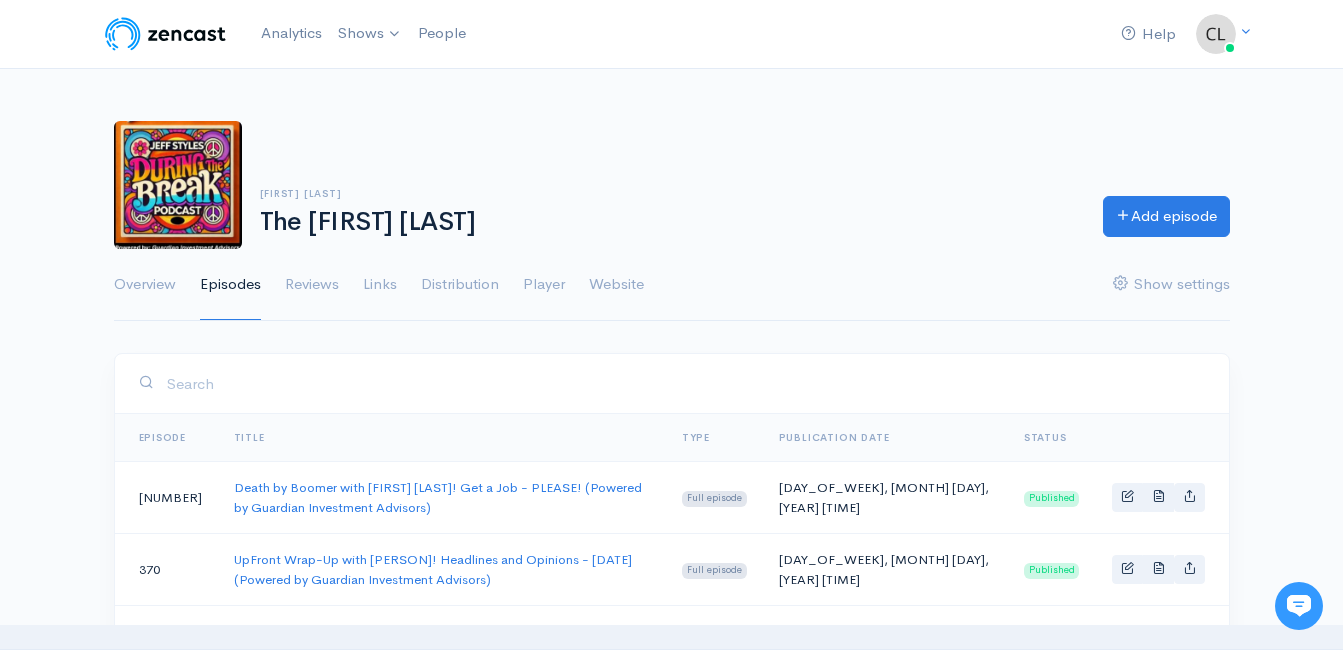 click on "[FIRST] [LAST]
The [FIRST] [LAST]
Add episode
Overview
Episodes
Reviews
Links
Distribution
Player
Website
Show settings" at bounding box center [672, 209] 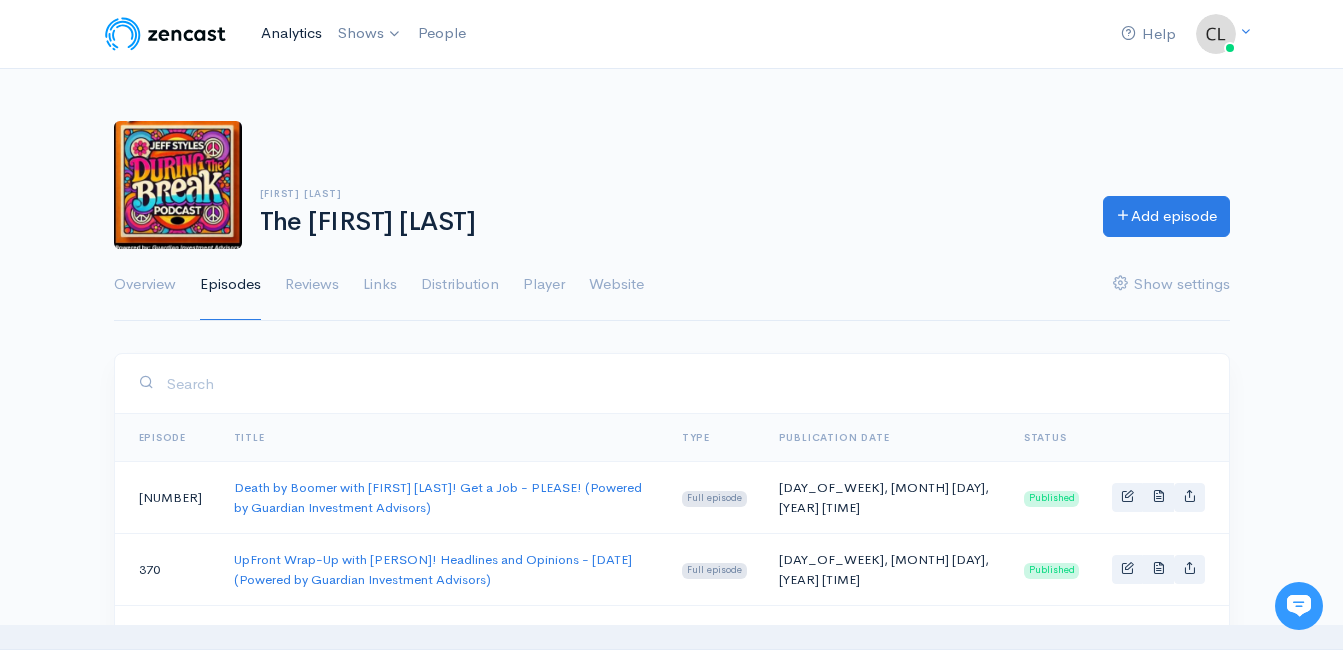 click on "Analytics" at bounding box center (291, 33) 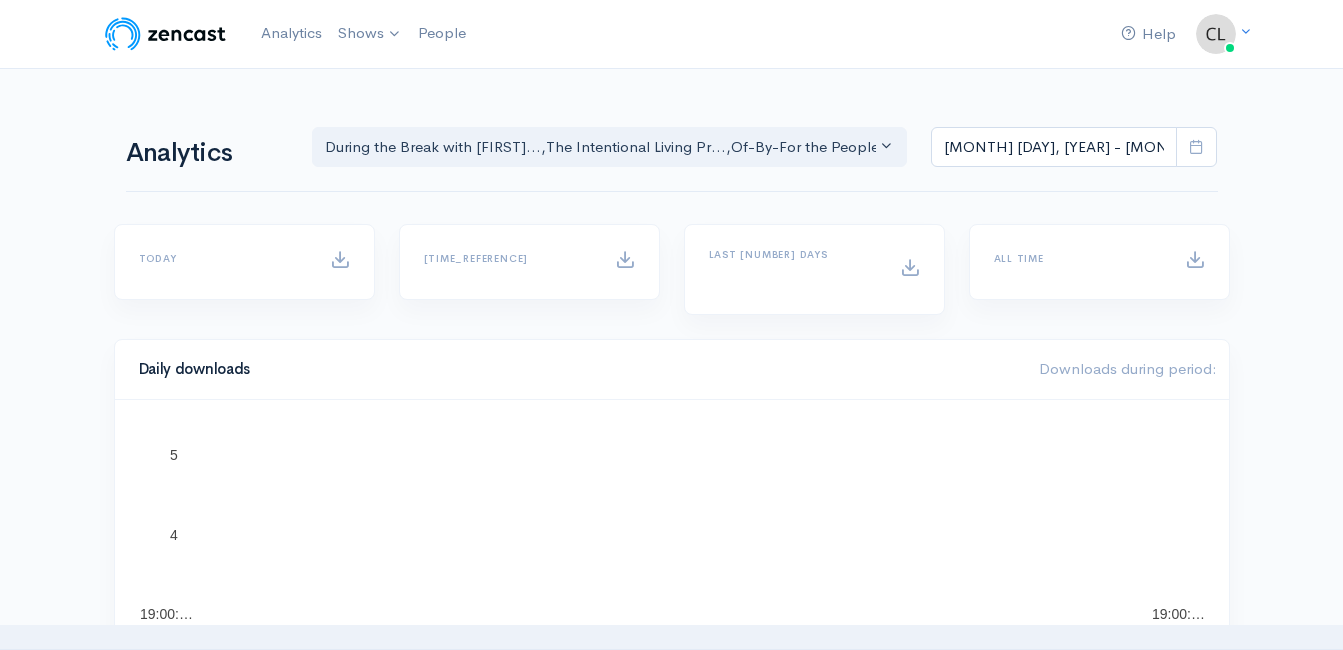 scroll, scrollTop: 0, scrollLeft: 0, axis: both 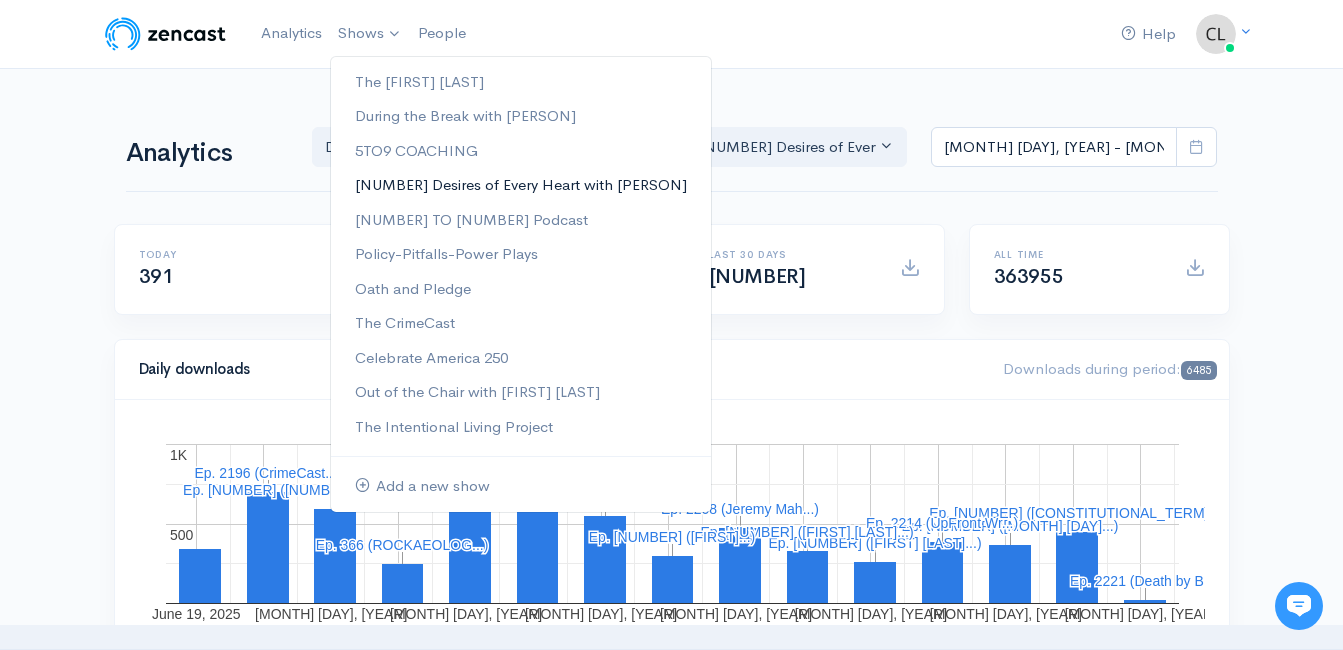 click on "Of-By-For the People!" at bounding box center [521, 185] 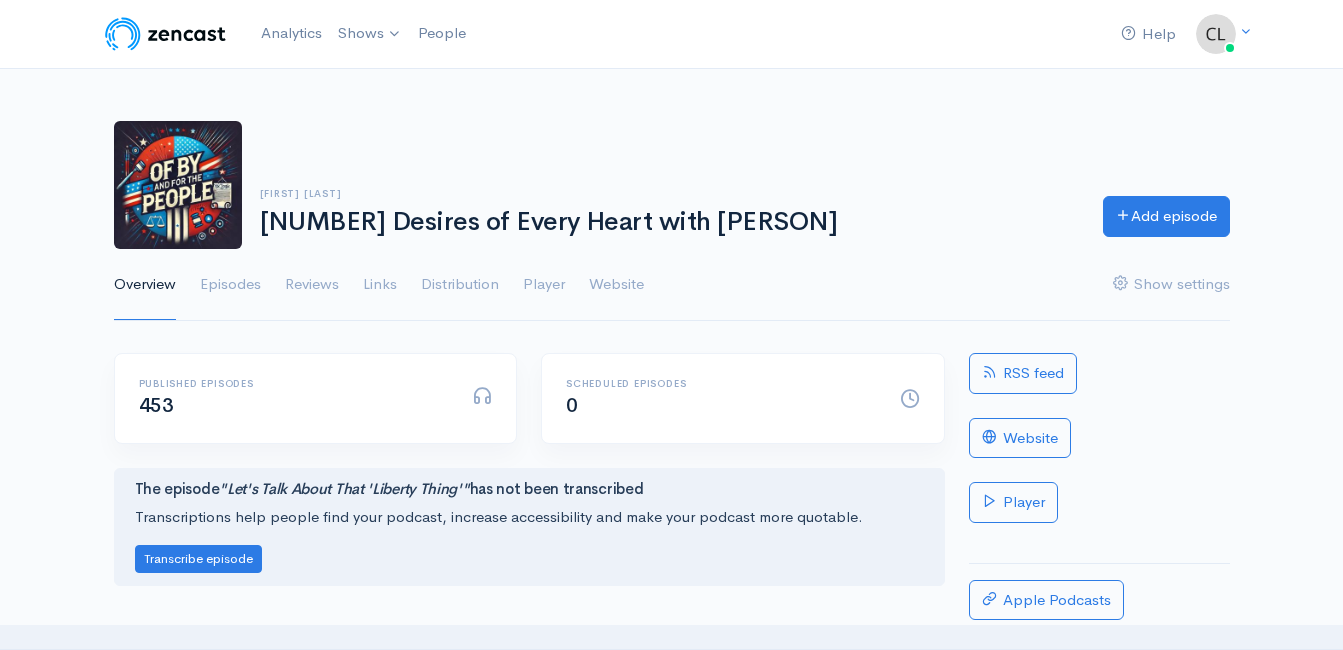 scroll, scrollTop: 0, scrollLeft: 0, axis: both 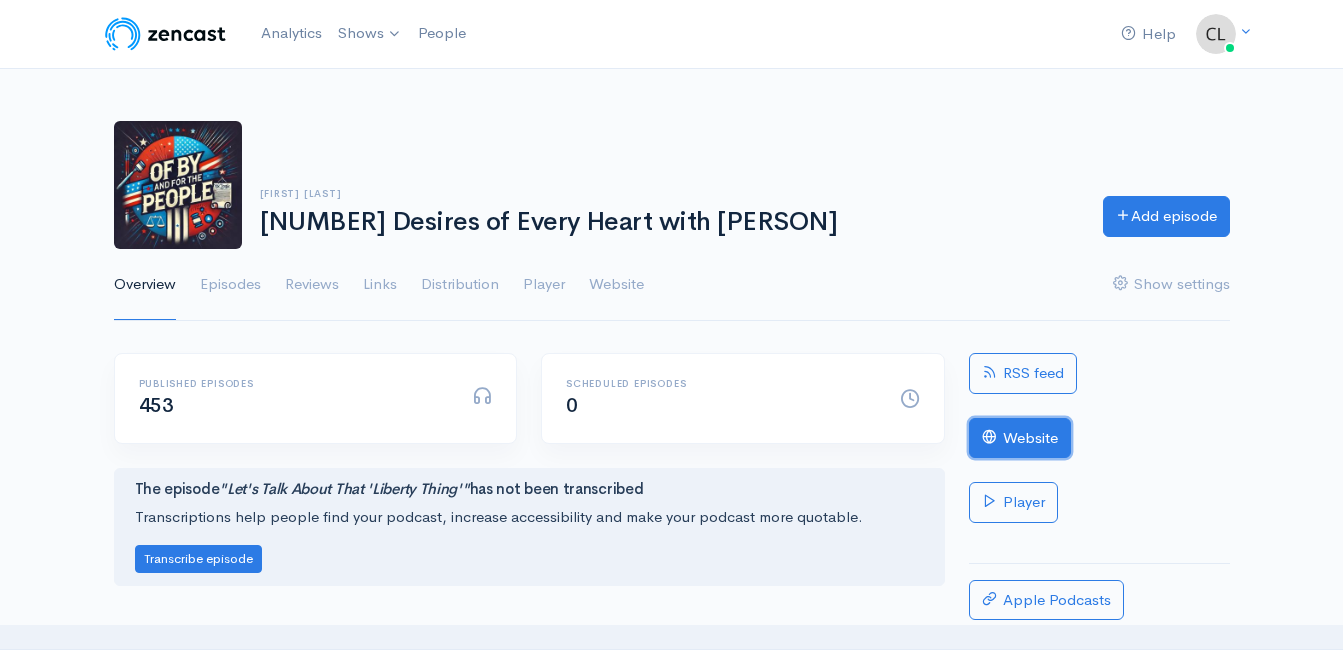 click on "Website" at bounding box center (1020, 438) 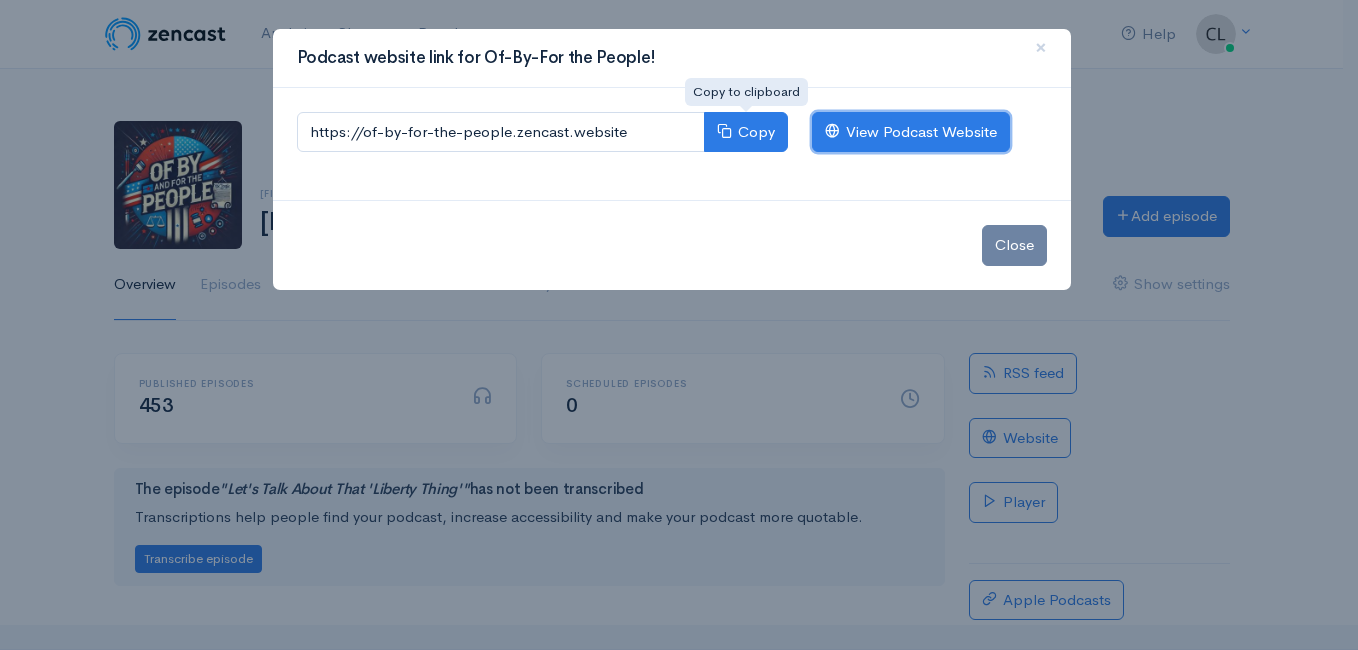 click on "View Podcast
Website" at bounding box center [911, 132] 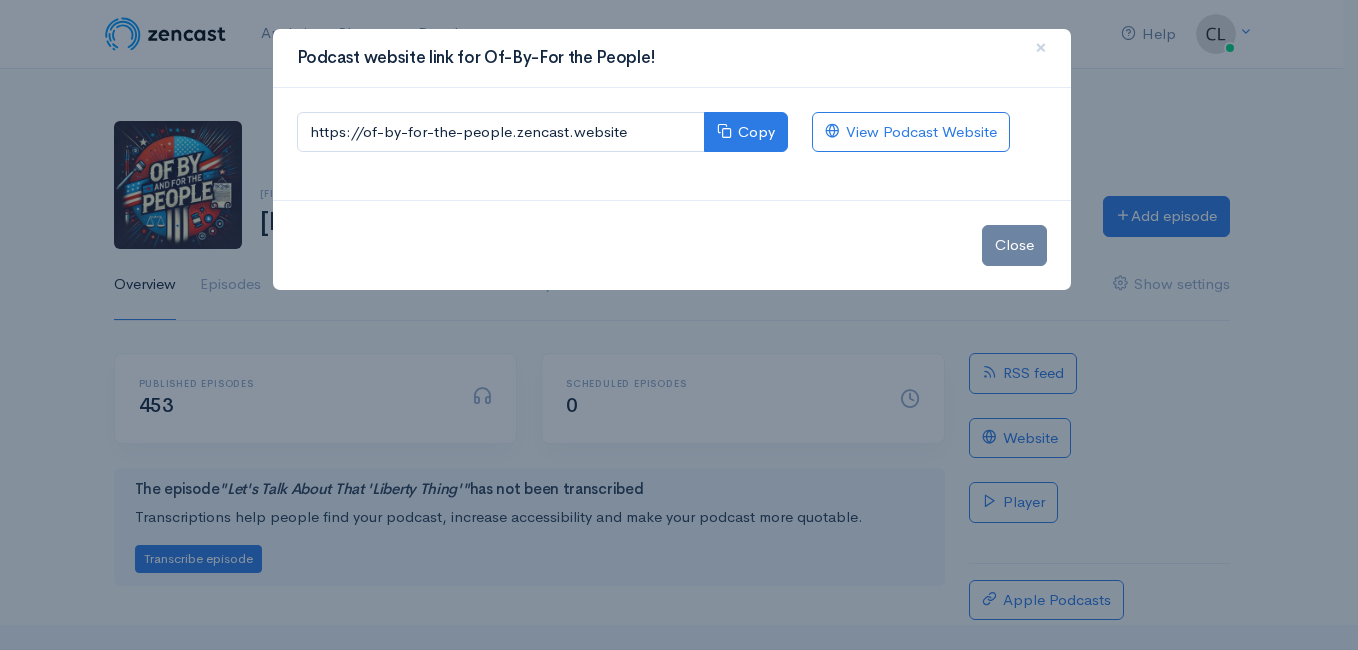 click on "Podcast website link for Of-By-For the People!   ×   https://of-by-for-the-people.zencast.website   Copy   View Podcast
Website   Close" at bounding box center [679, 325] 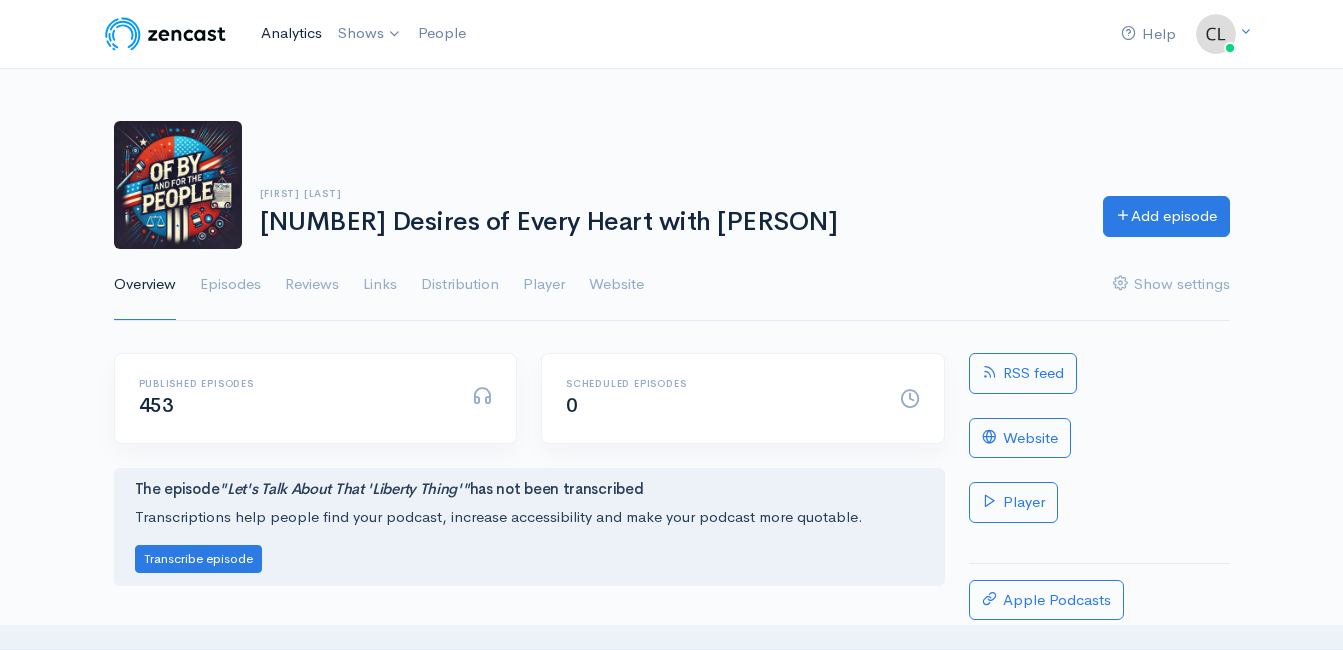 click on "Analytics" at bounding box center (291, 33) 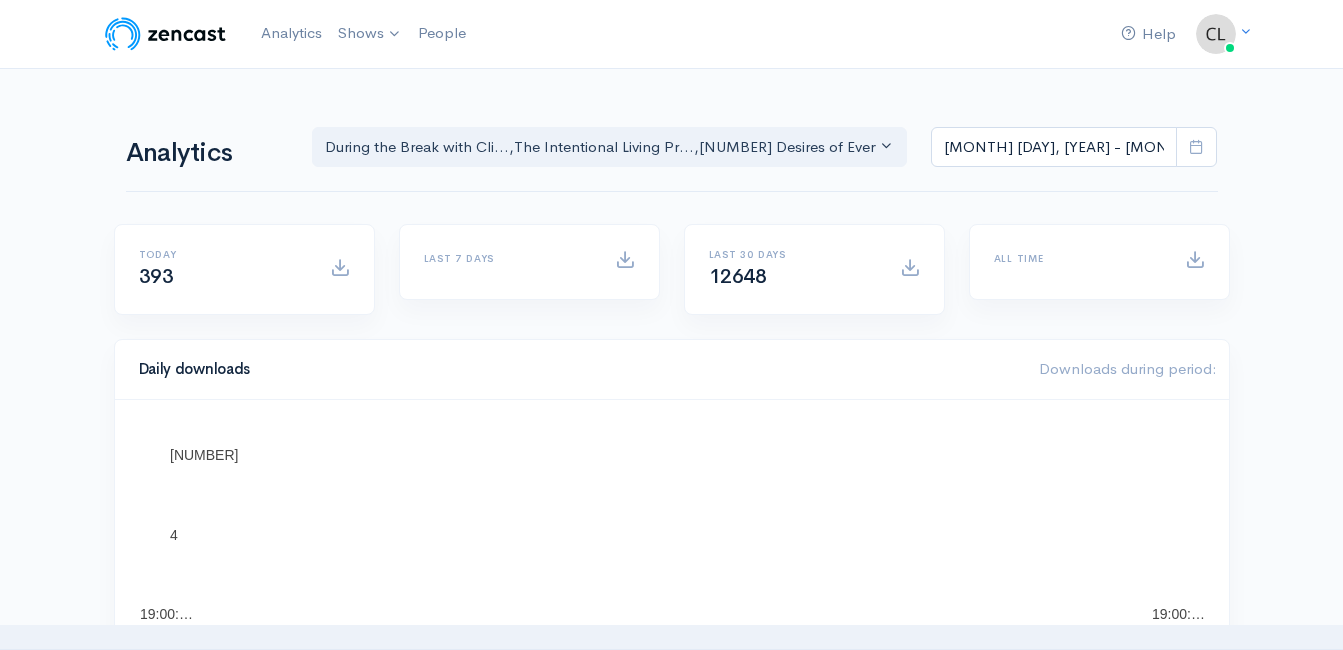 scroll, scrollTop: 0, scrollLeft: 0, axis: both 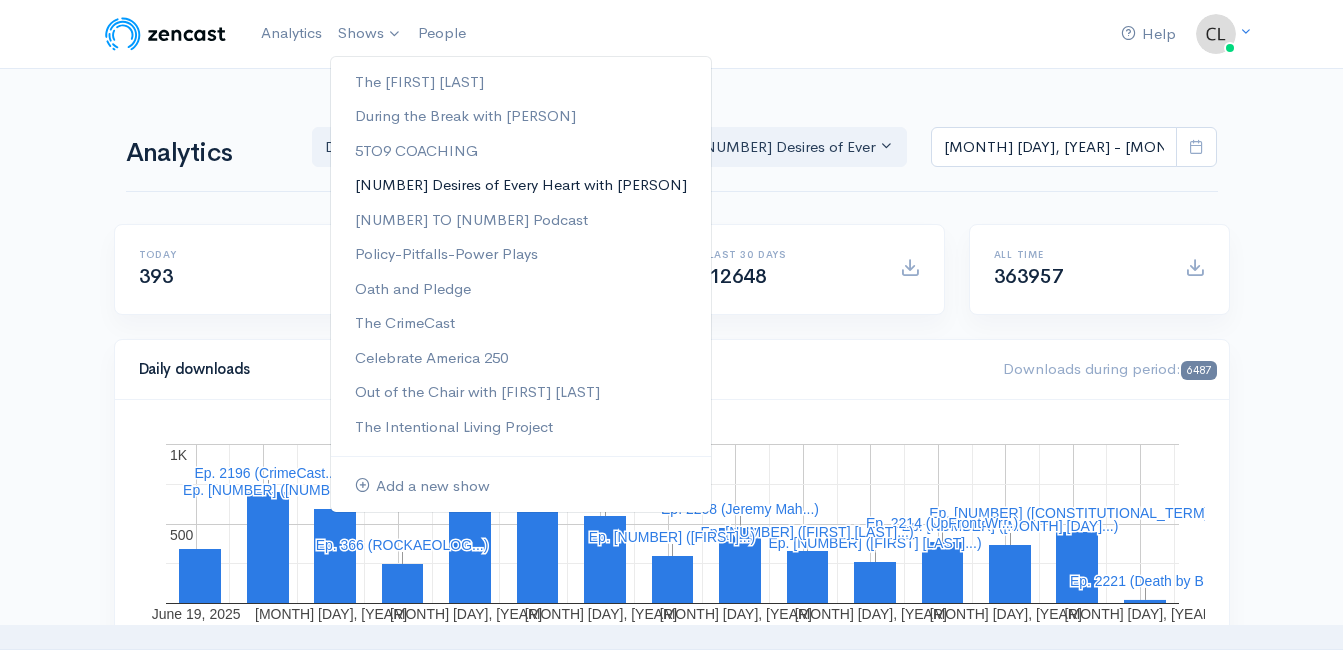 click on "Of-By-For the People!" at bounding box center (521, 185) 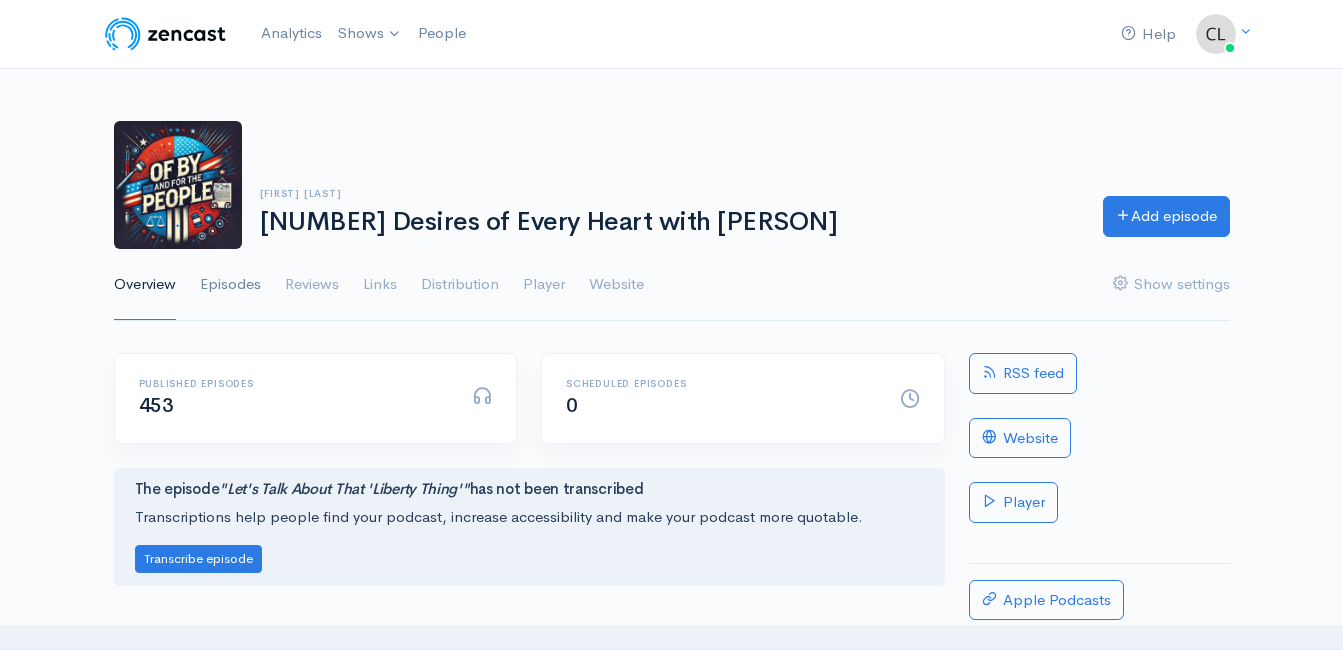 scroll, scrollTop: 0, scrollLeft: 0, axis: both 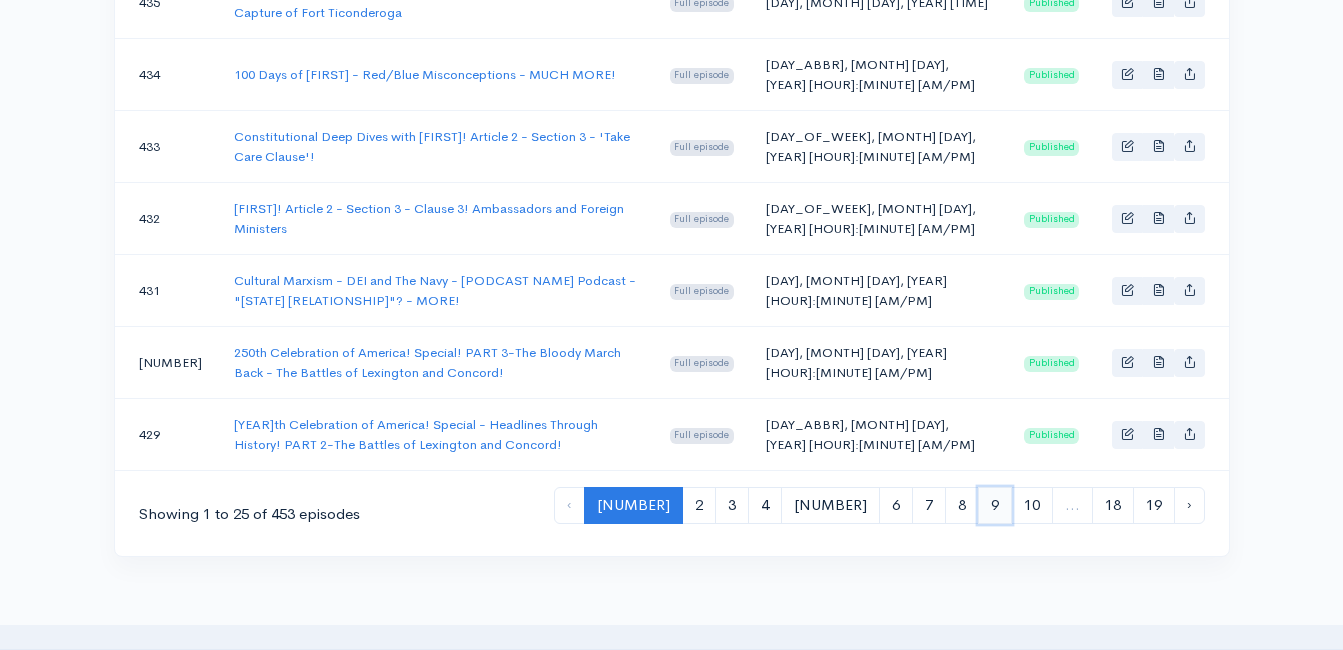 click on "9" at bounding box center (995, 505) 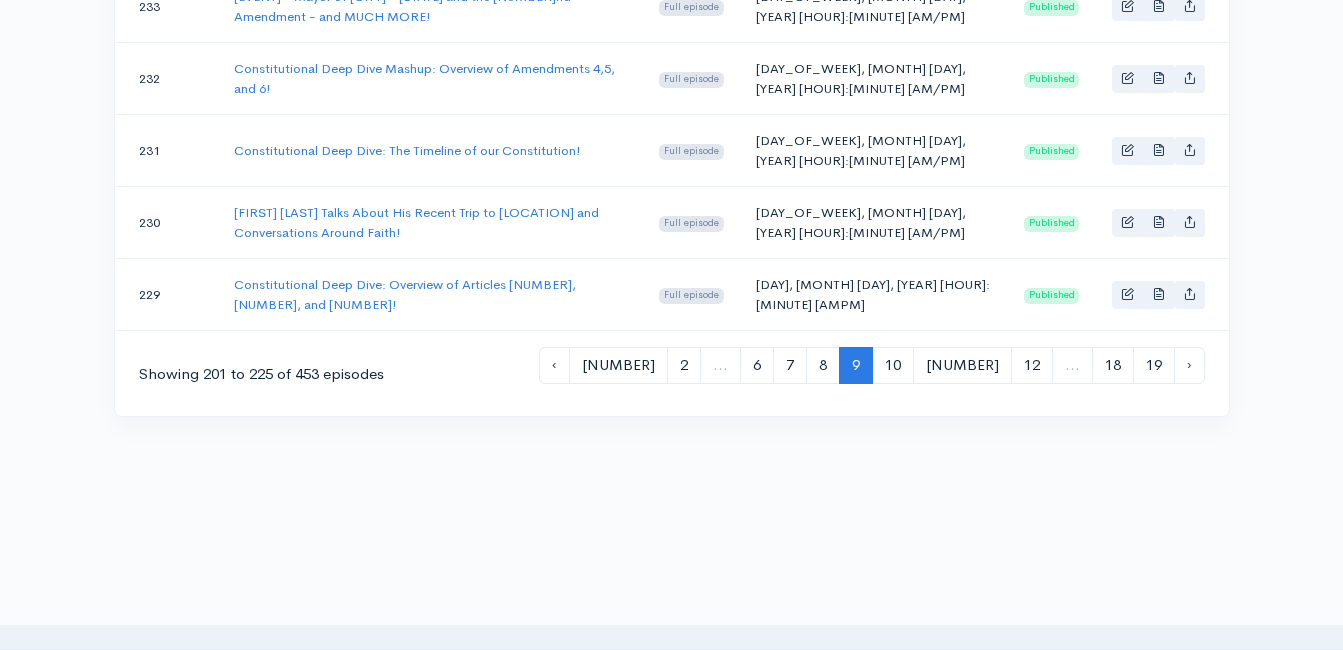 scroll, scrollTop: 1982, scrollLeft: 0, axis: vertical 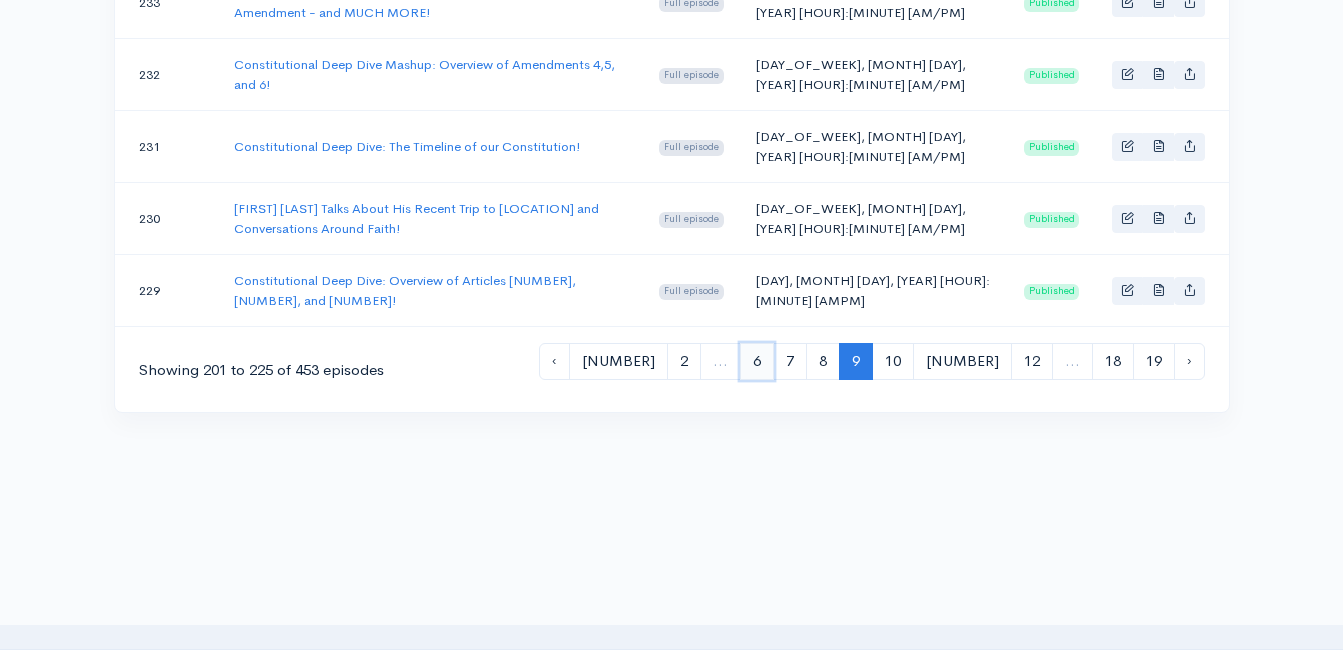 click on "6" at bounding box center [757, 361] 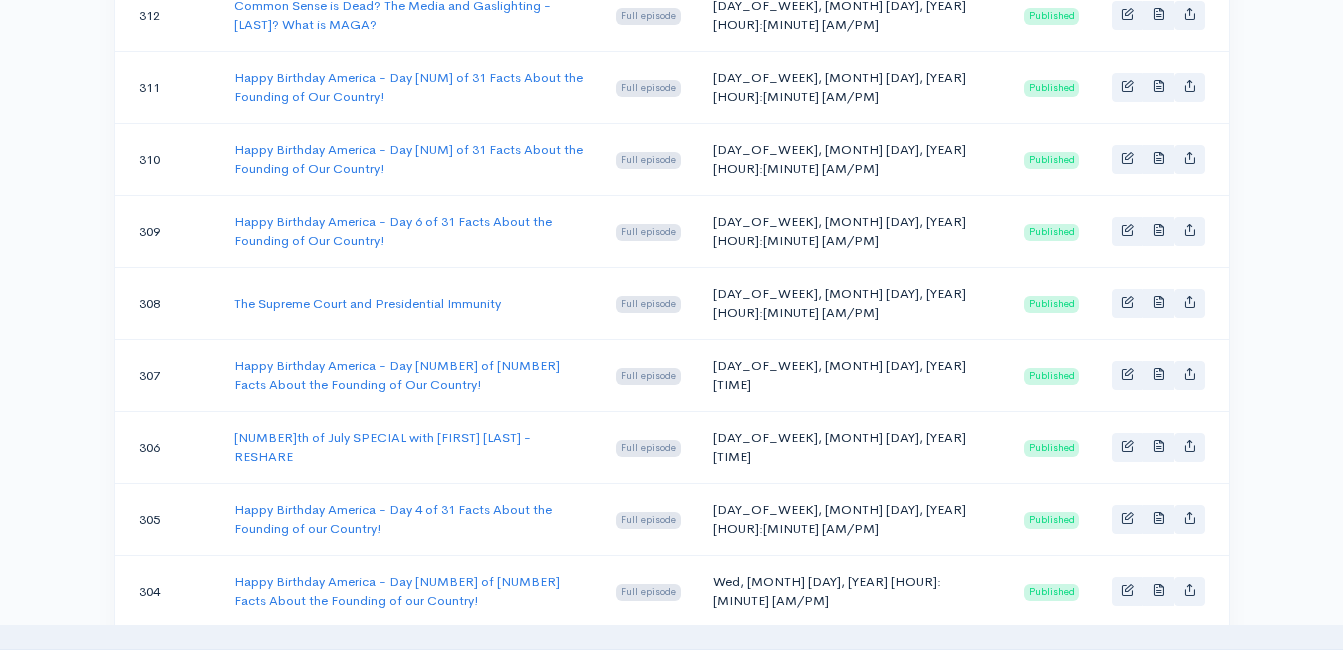 scroll, scrollTop: 1626, scrollLeft: 0, axis: vertical 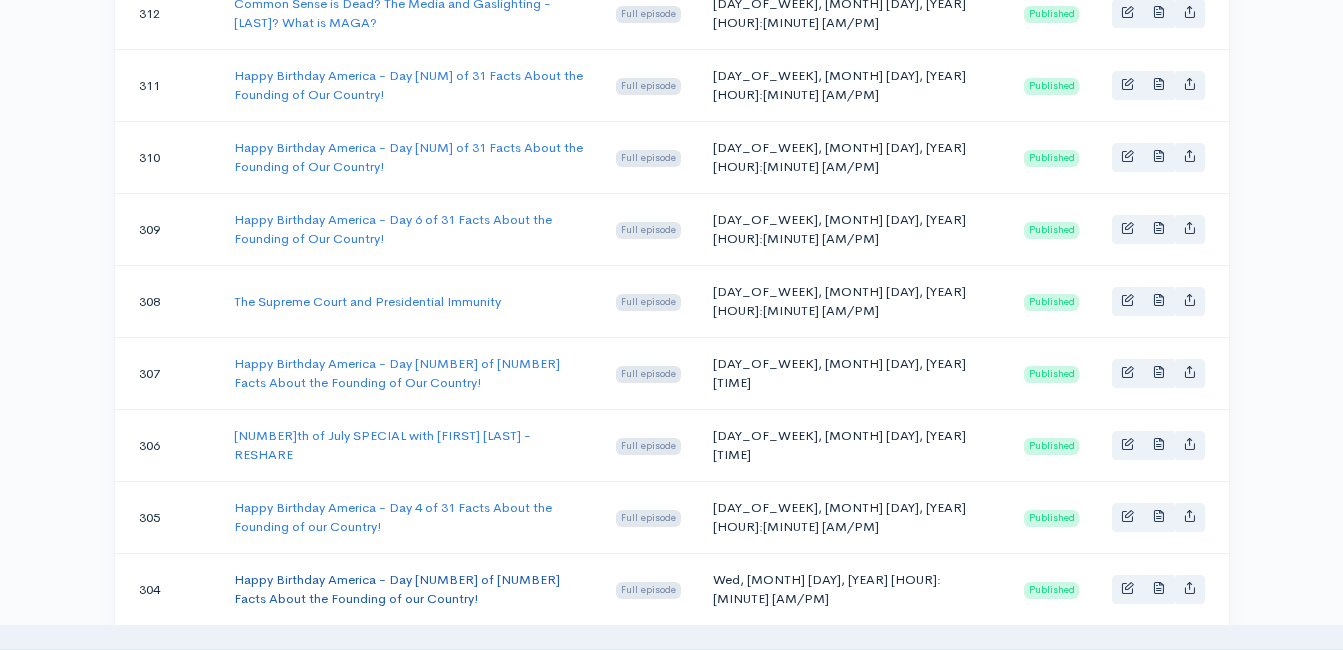 click on "Happy Birthday America - Day 3 of 31 Facts About the Founding of our Country!" at bounding box center [397, 589] 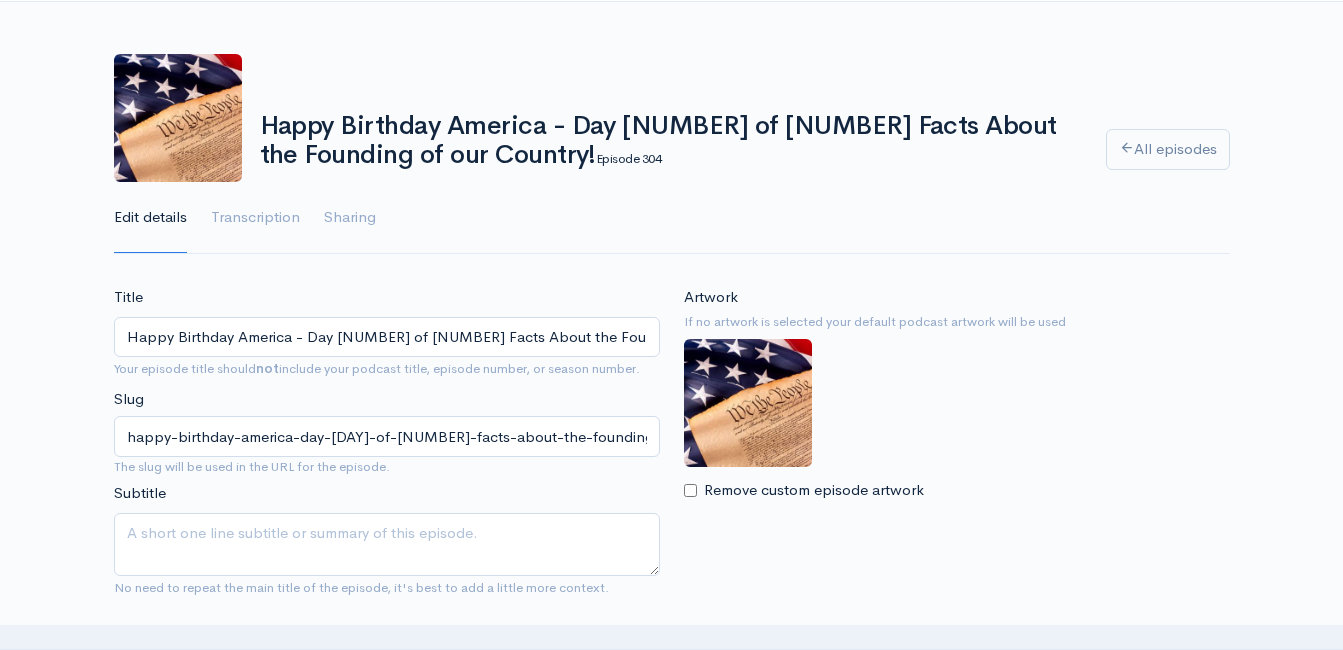 scroll, scrollTop: 500, scrollLeft: 0, axis: vertical 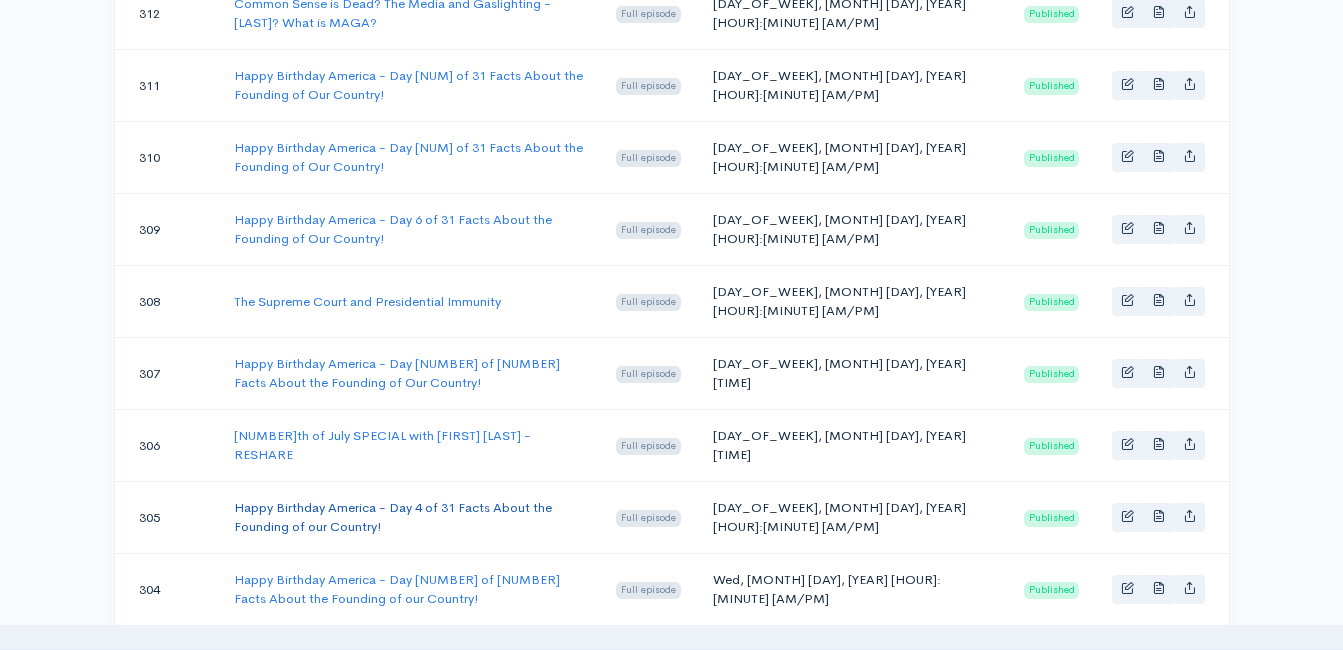 click on "Happy Birthday America - Day 4 of 31 Facts About the Founding of our Country!" at bounding box center (393, 517) 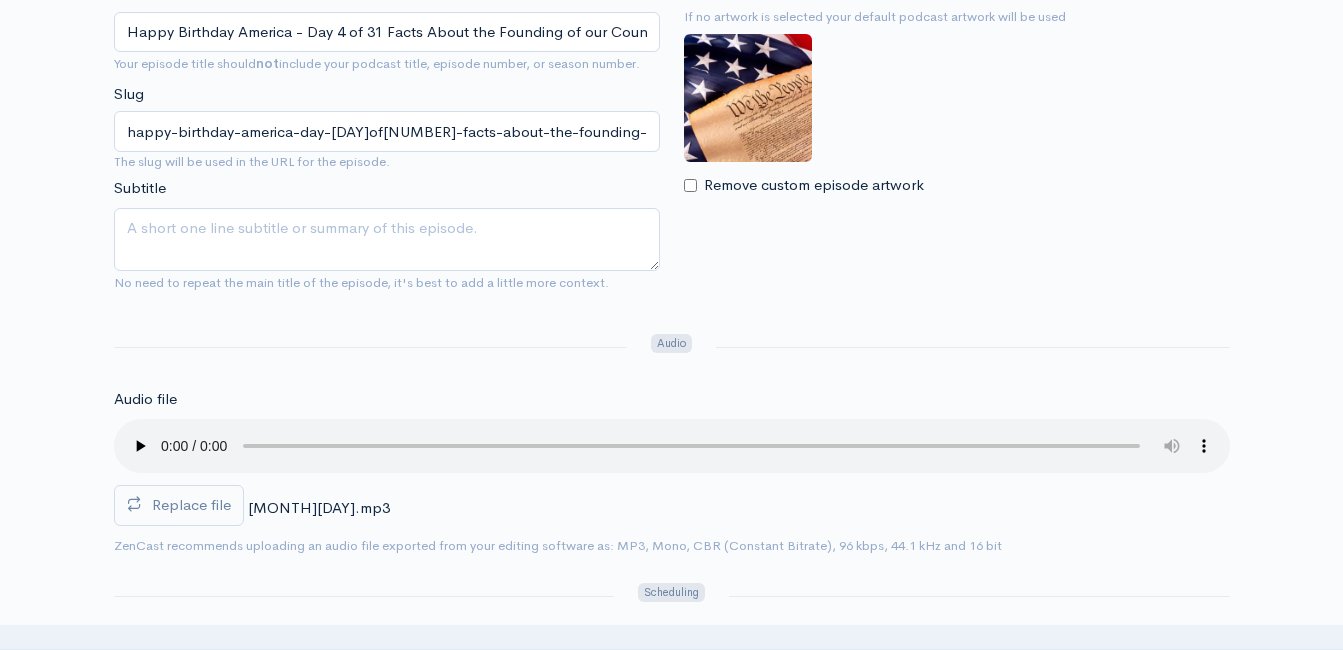 scroll, scrollTop: 400, scrollLeft: 0, axis: vertical 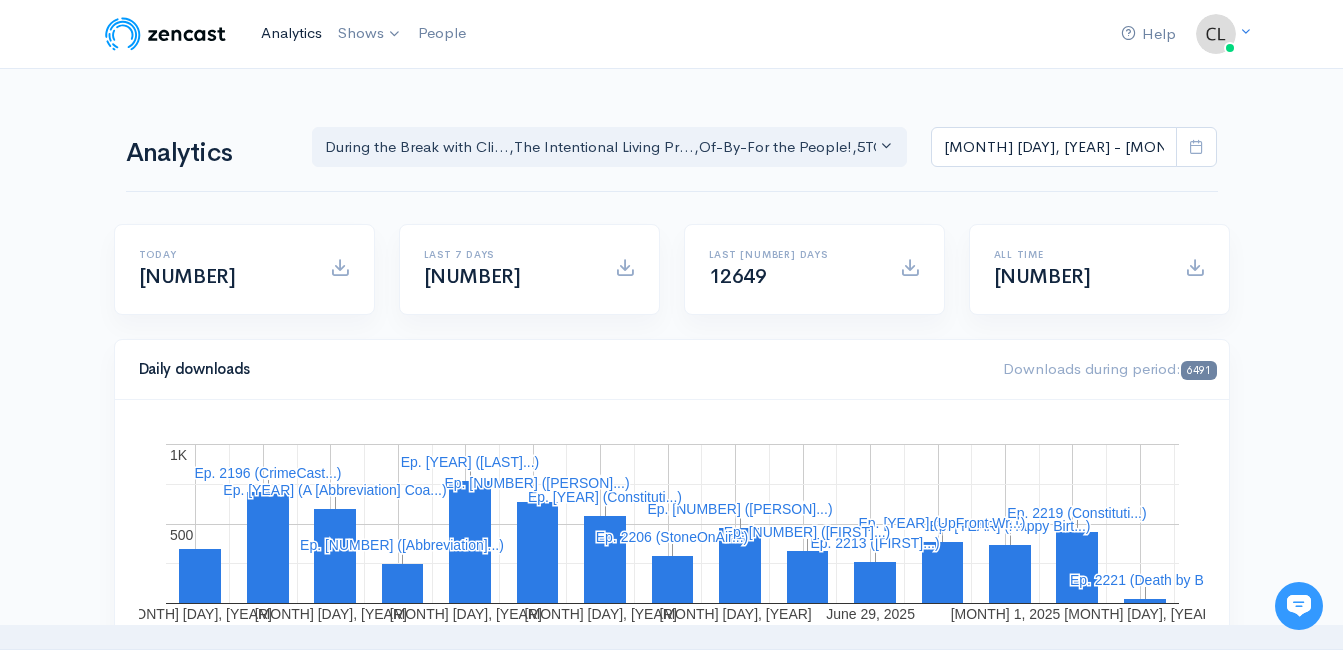 click on "Analytics" at bounding box center [291, 33] 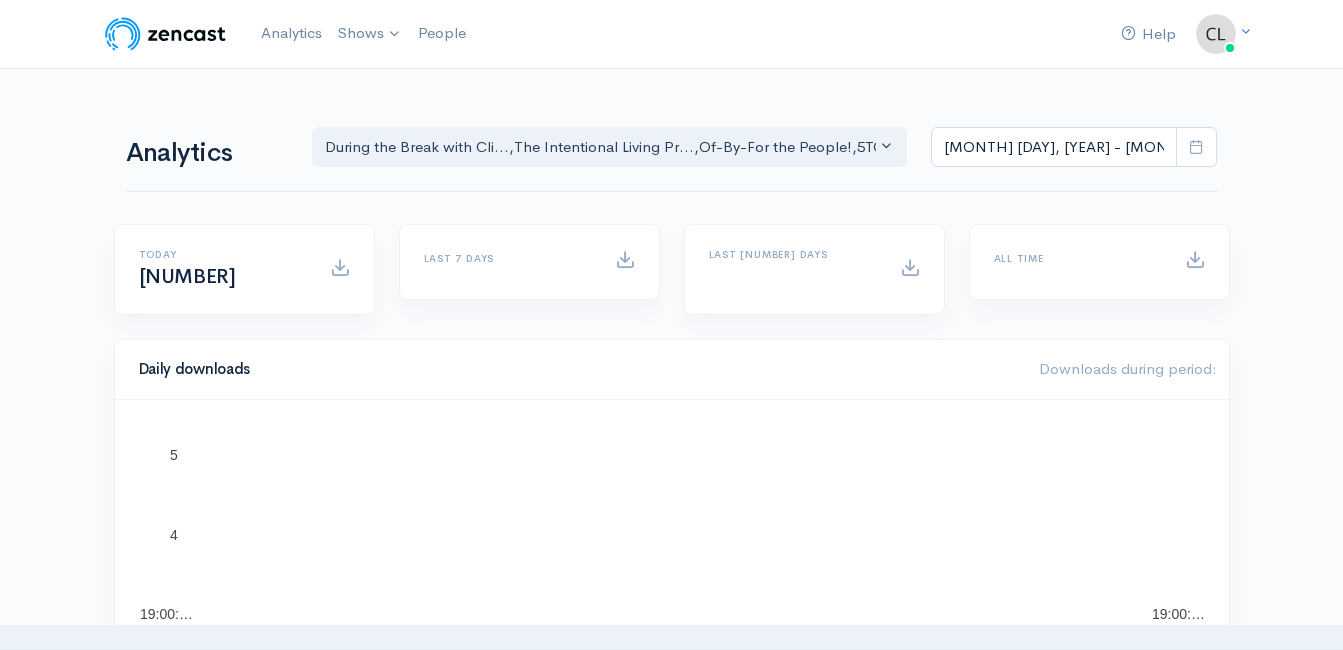 scroll, scrollTop: 0, scrollLeft: 0, axis: both 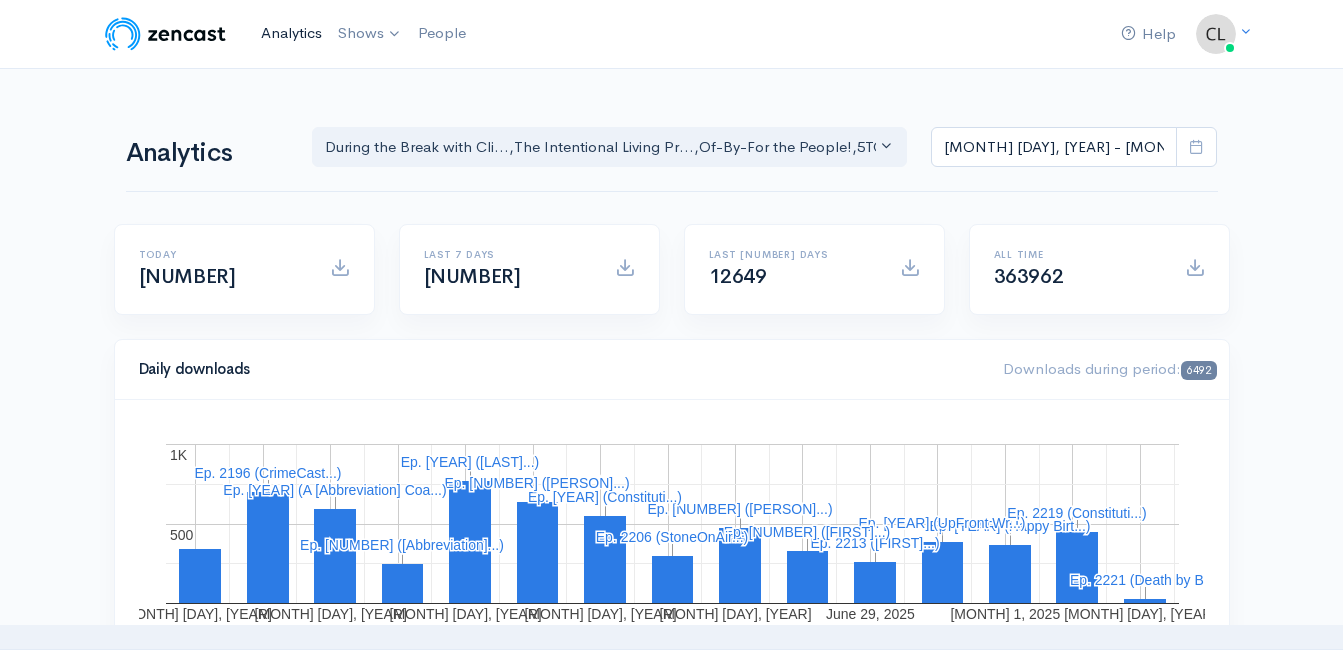 click on "Analytics" at bounding box center (291, 33) 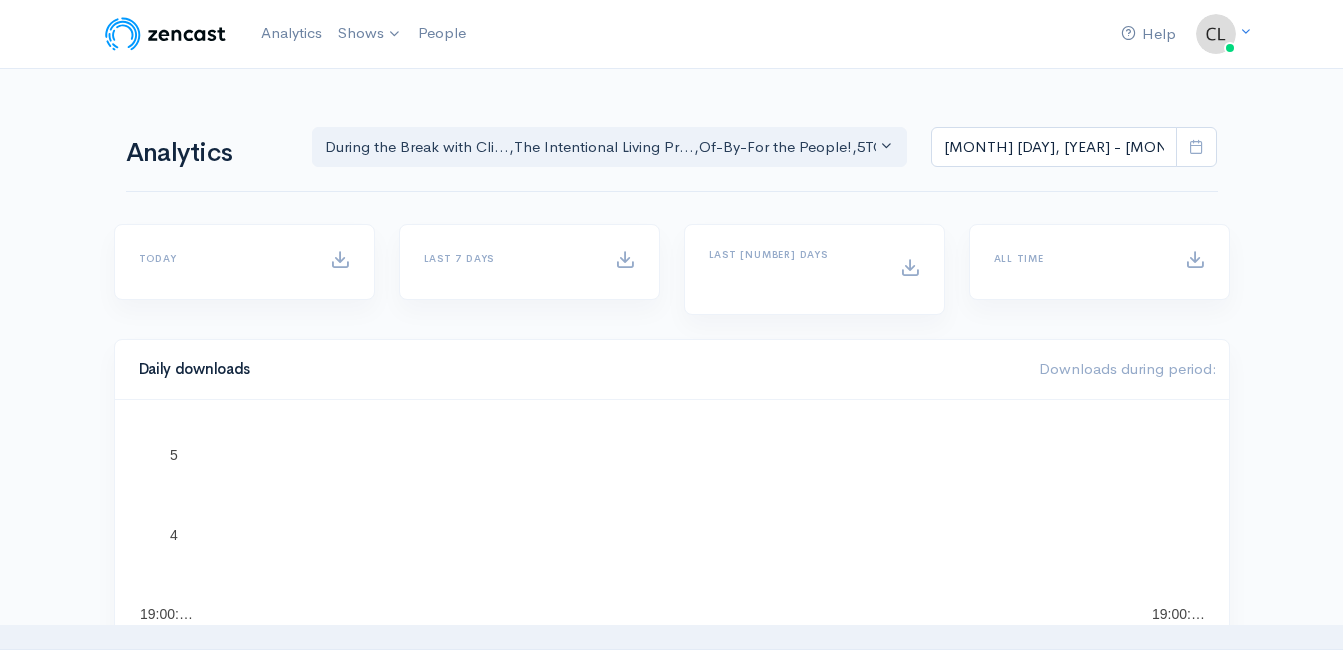 scroll, scrollTop: 0, scrollLeft: 0, axis: both 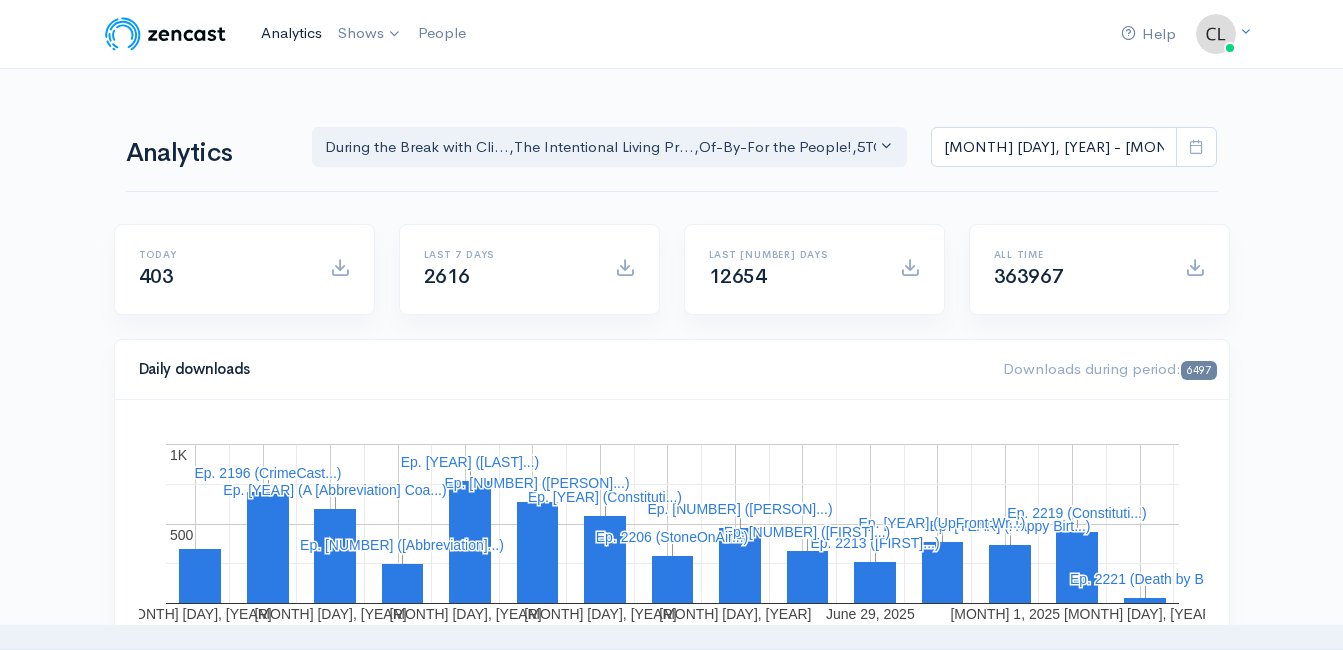 click on "Analytics" at bounding box center (291, 33) 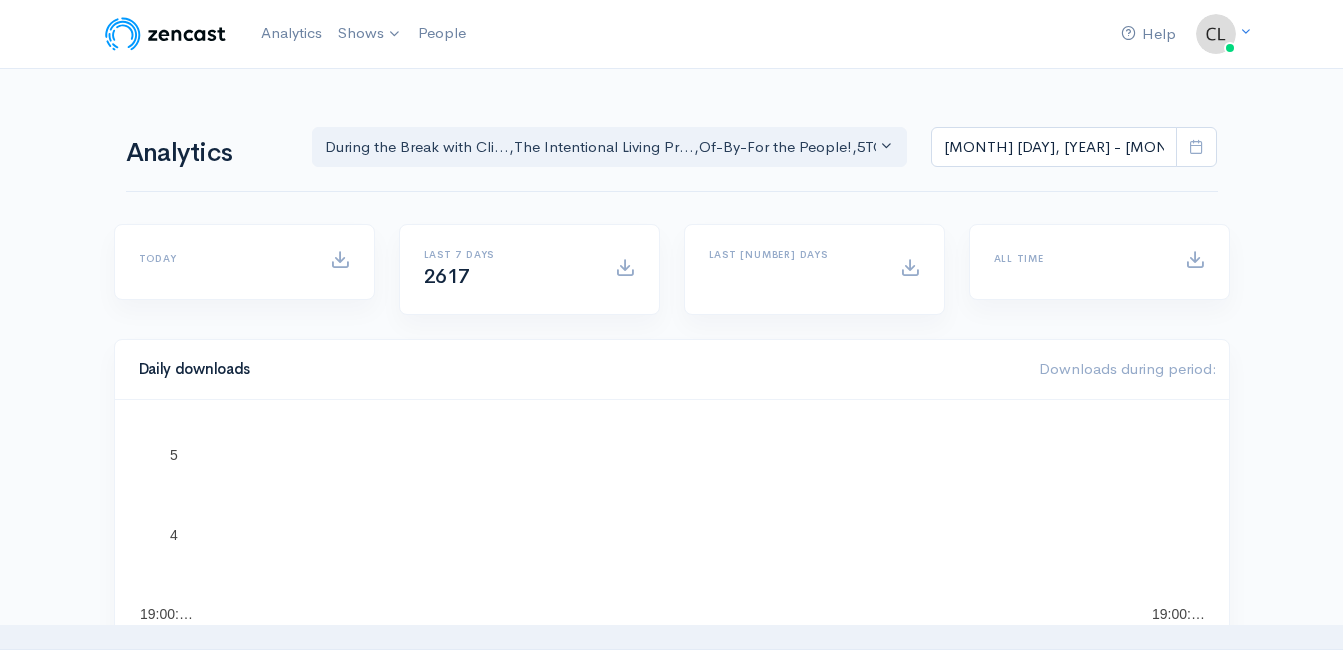 scroll, scrollTop: 0, scrollLeft: 0, axis: both 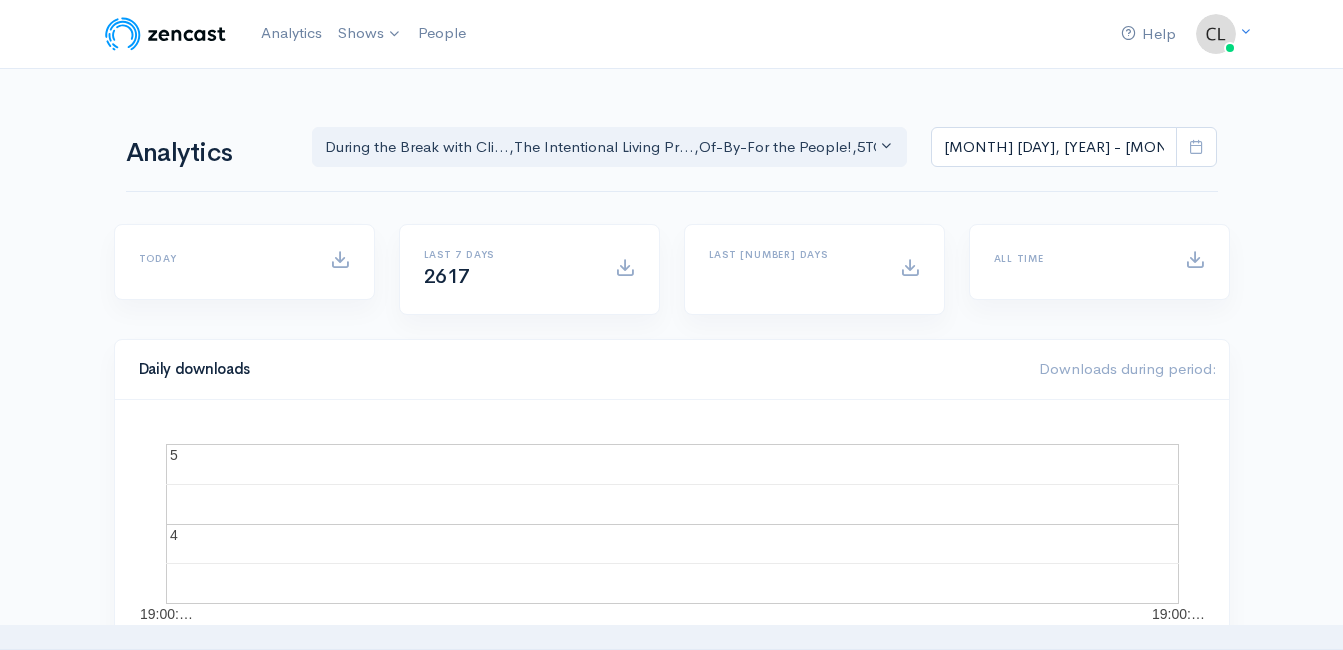 click on "Analytics
During the Break with Cli... The Intentional Living Pr... Of-By-For the People! 5TO9 COACHING The CrimeCast The Jeff Styles Oath and Pledge 18 TO 80 Podcast Out of the Chair with Mat... Policy-Pitfalls-Power Pla... Celebrate America 250 During the Break with Cli... ,  The Intentional Living Pr... ,  Of-By-For the People! ,  5TO9 COACHING ,  The CrimeCast ,  The Jeff Styles ,  Oath and Pledge ,  18 TO 80 Podcast ,  Out of the Chair with Mat... ,  Policy-Pitfalls-Power Pla... ,  Celebrate America 250     Jun 19, 2025 - Jul 2, 2025" at bounding box center (672, 144) 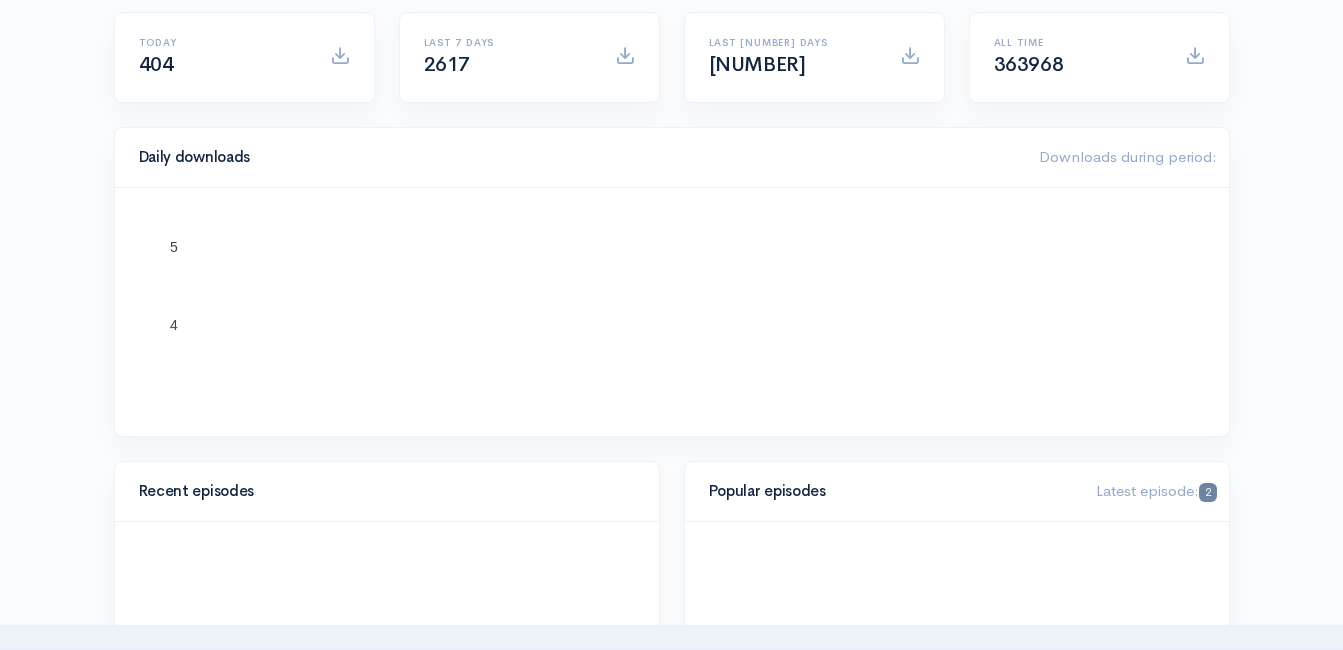 scroll, scrollTop: 500, scrollLeft: 0, axis: vertical 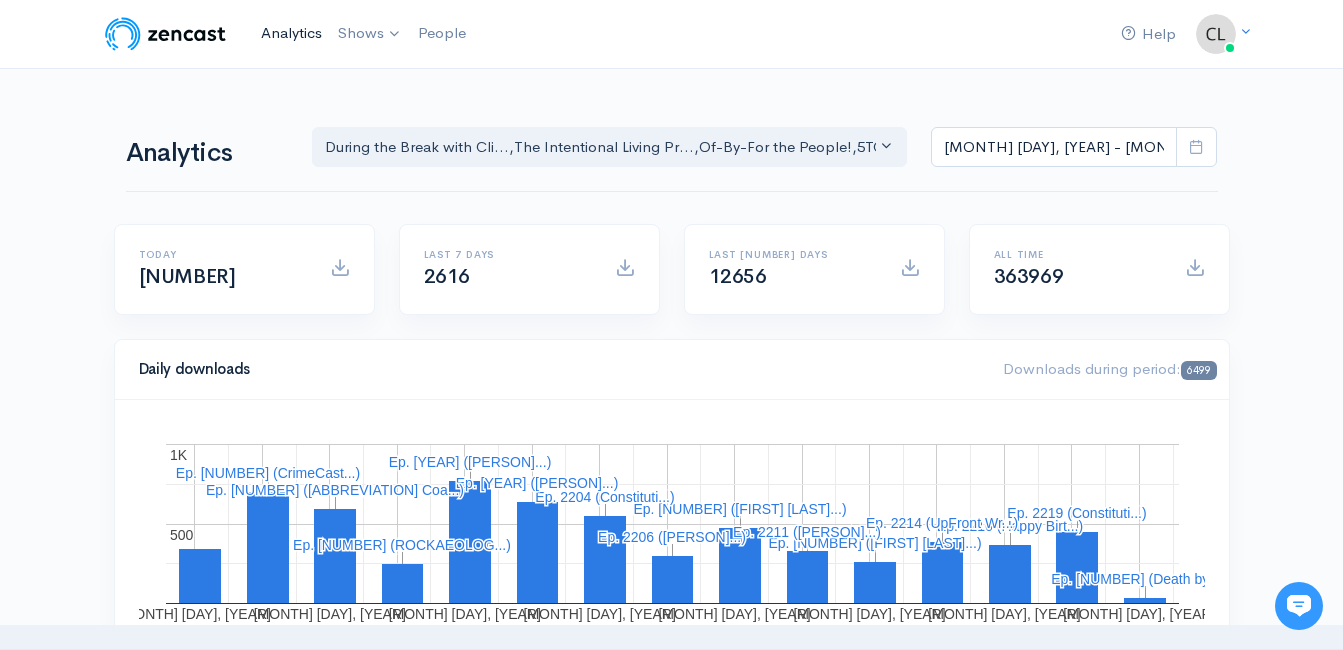 click on "Analytics" at bounding box center [291, 33] 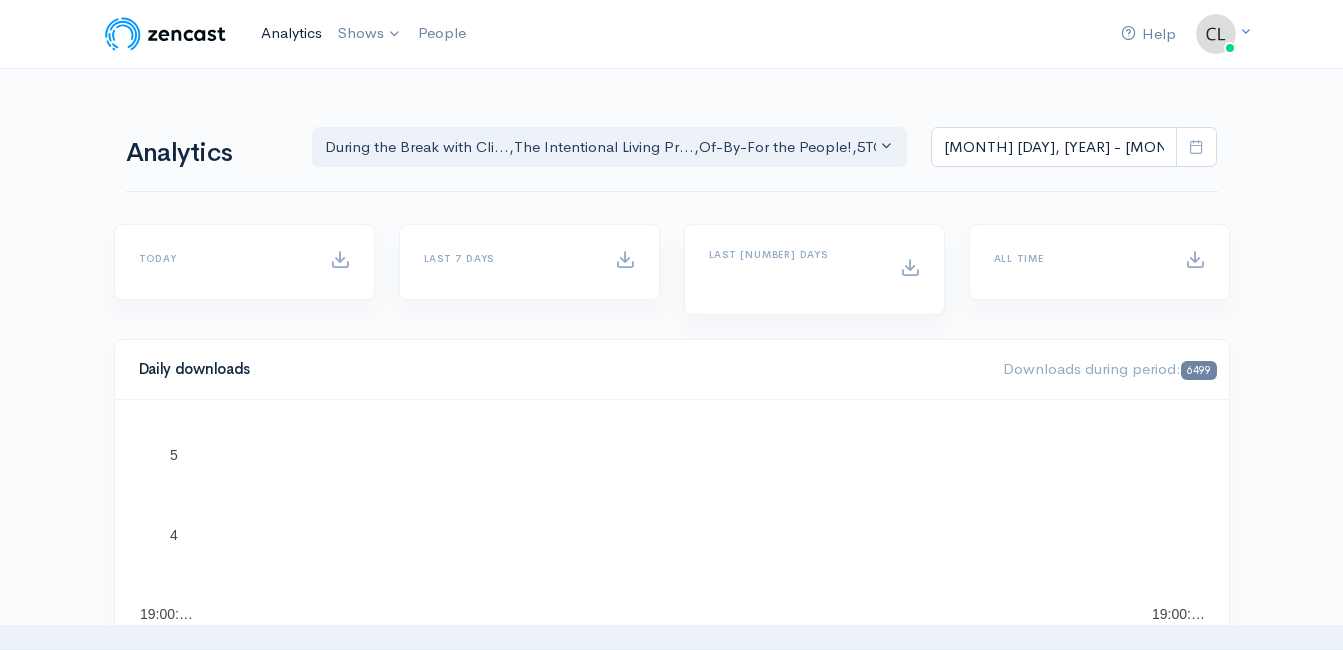 scroll, scrollTop: 0, scrollLeft: 0, axis: both 